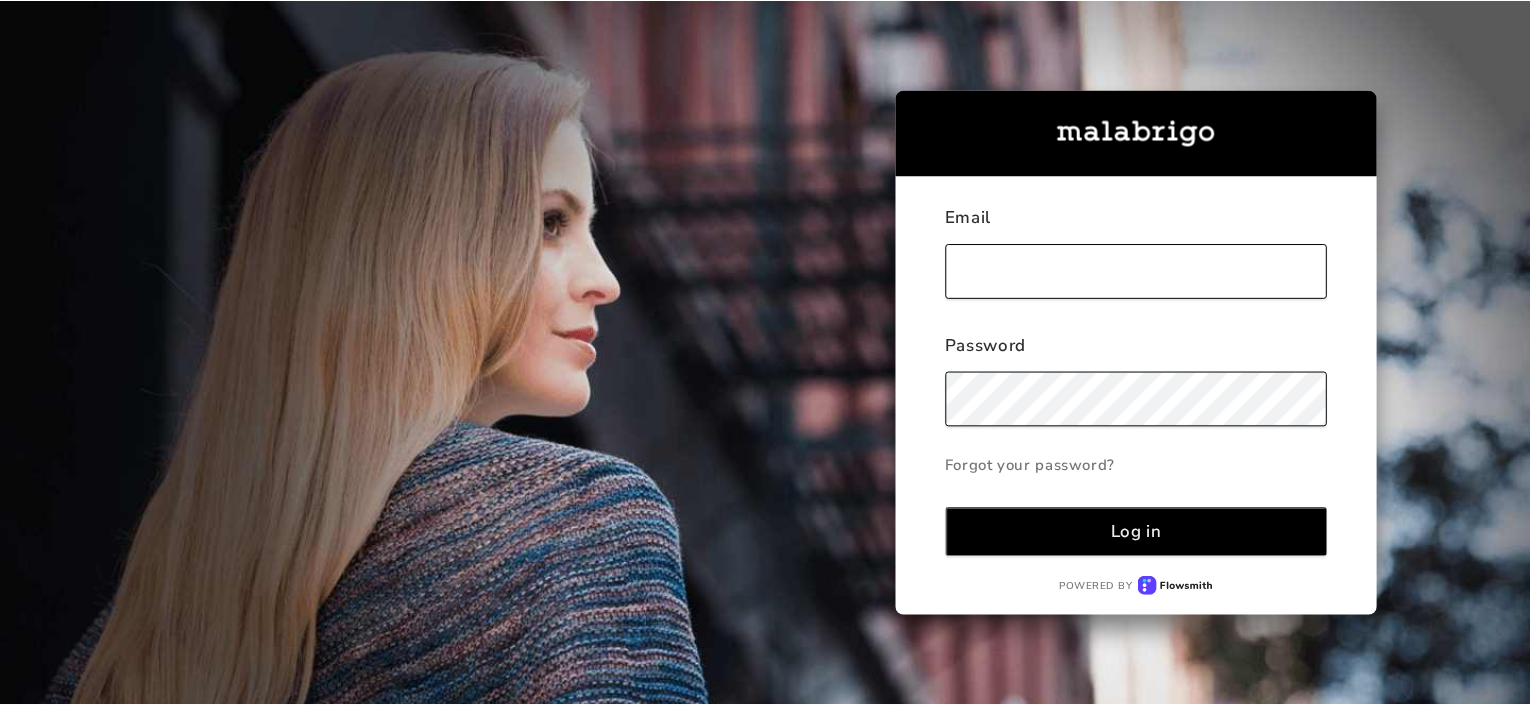 scroll, scrollTop: 0, scrollLeft: 0, axis: both 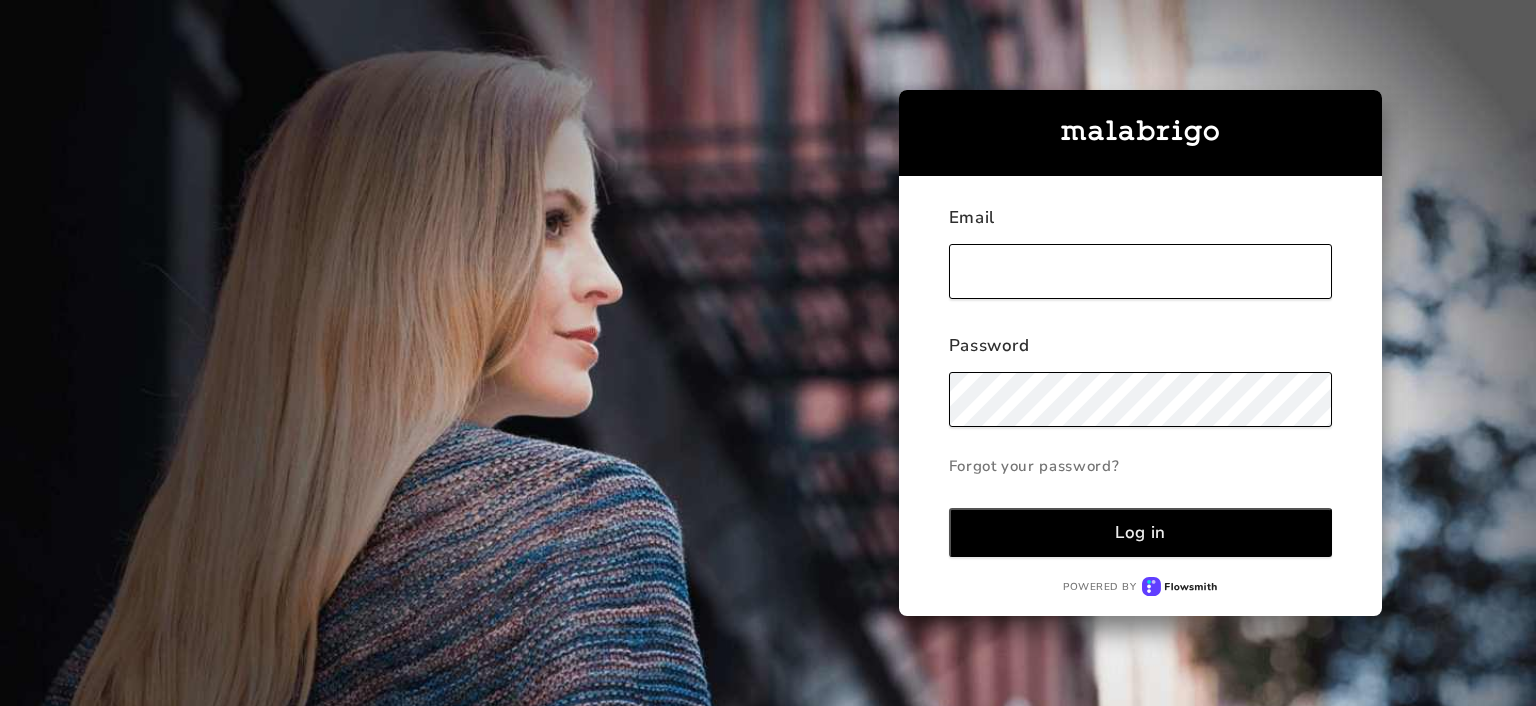 type on "[EMAIL_ADDRESS][DOMAIN_NAME]" 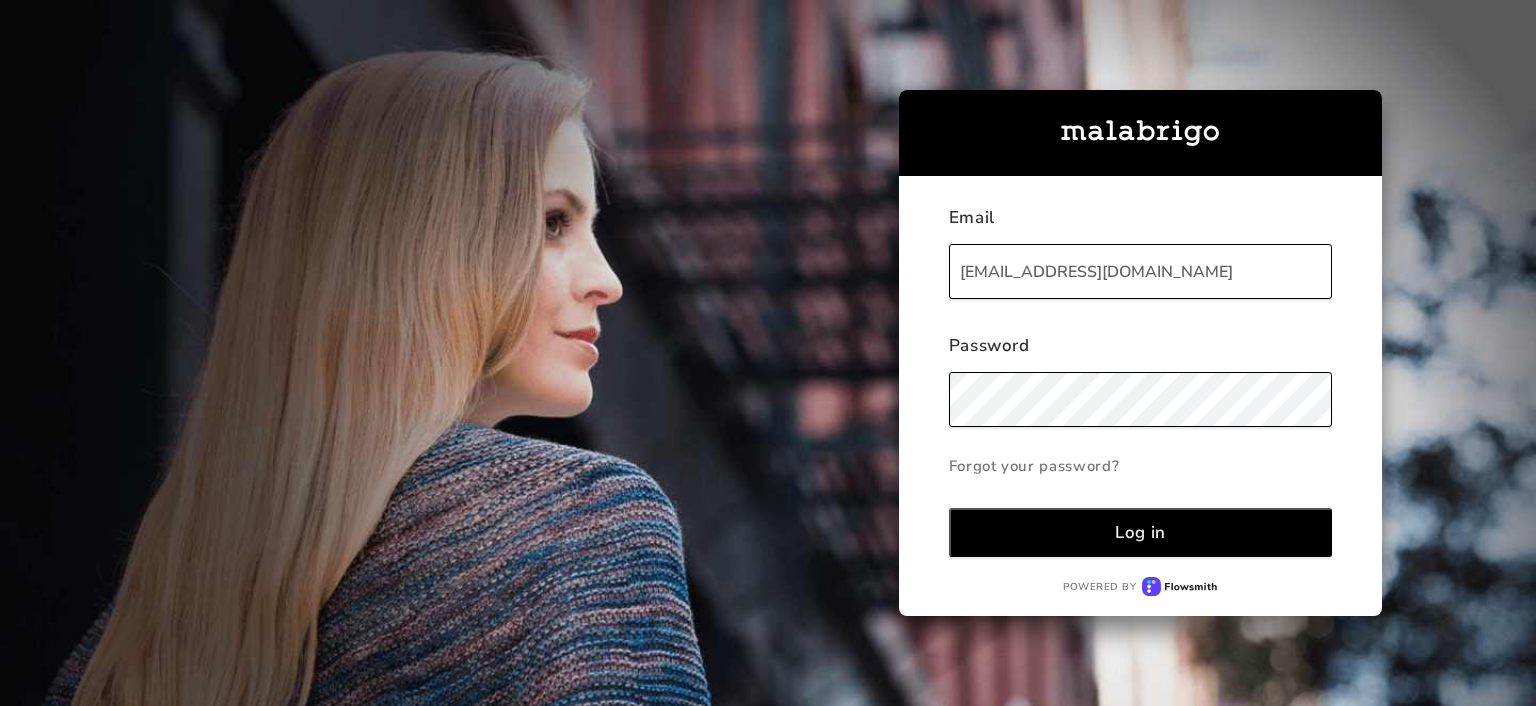 click on "Log in" at bounding box center [1141, 532] 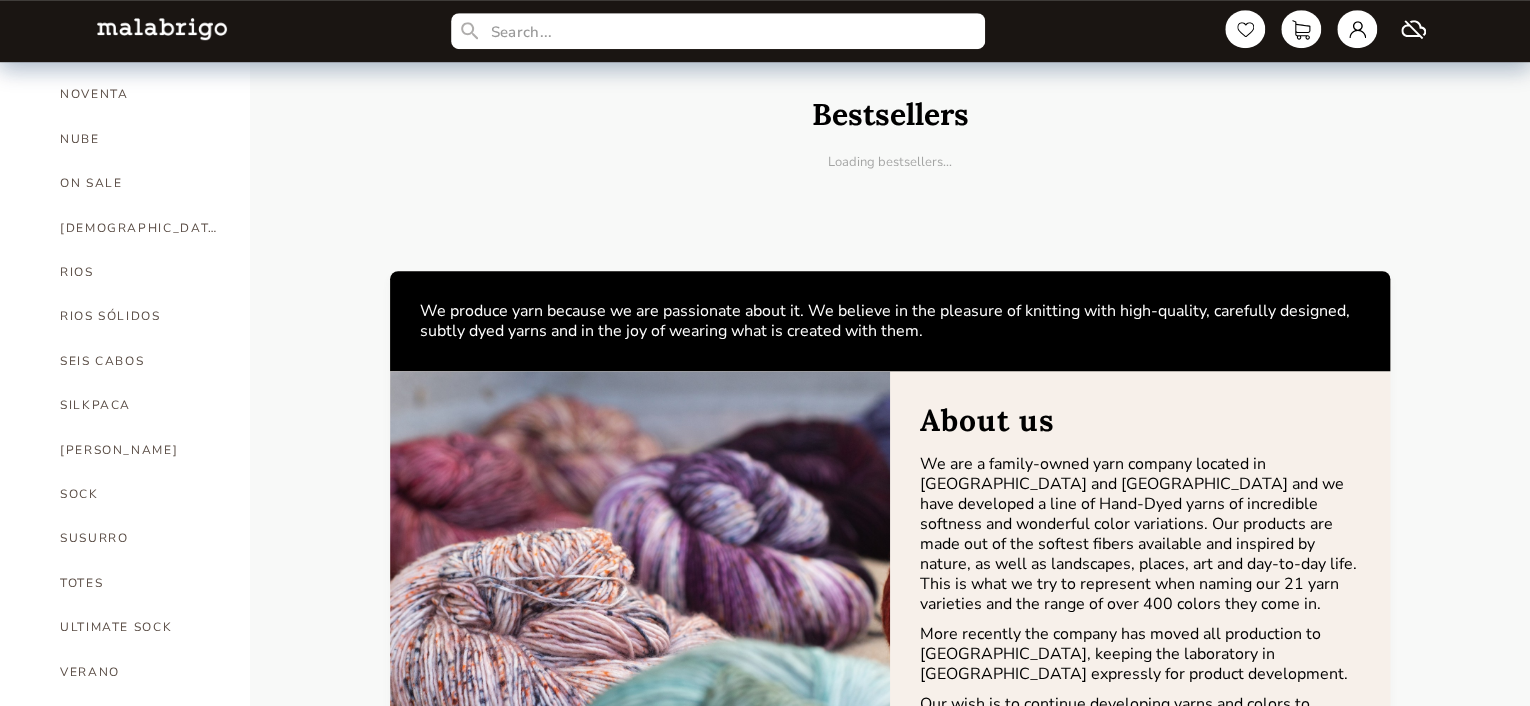 scroll, scrollTop: 900, scrollLeft: 0, axis: vertical 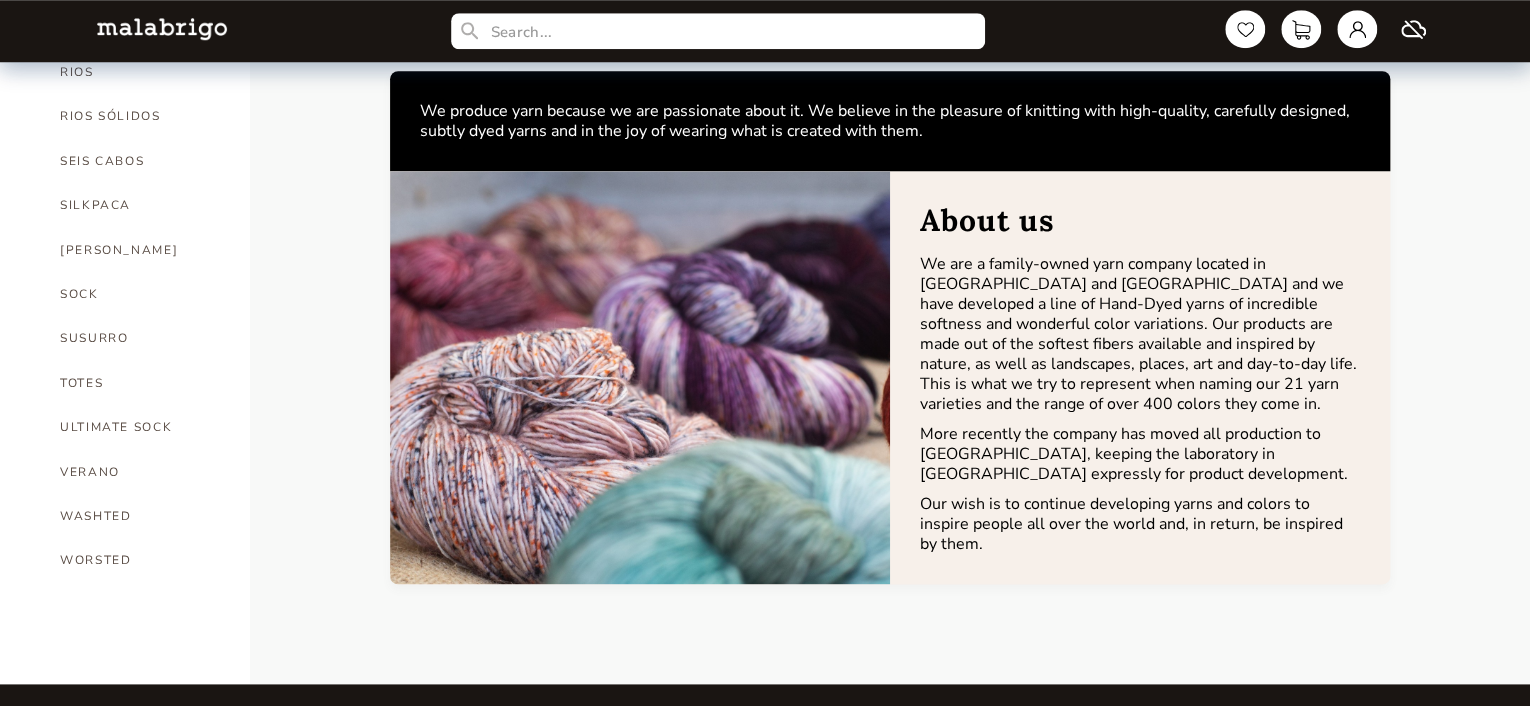 click on "ULTIMATE SOCK" at bounding box center [140, 427] 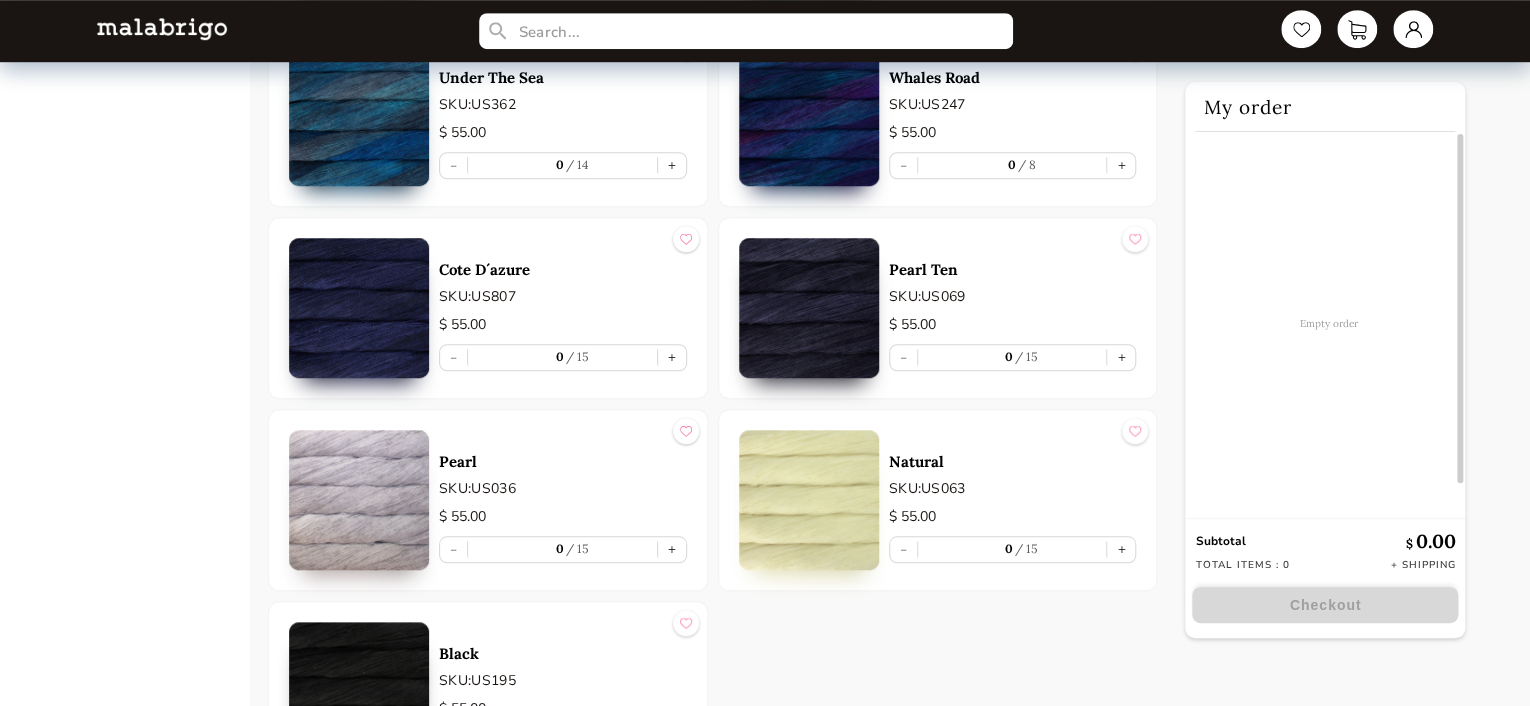 scroll, scrollTop: 4618, scrollLeft: 0, axis: vertical 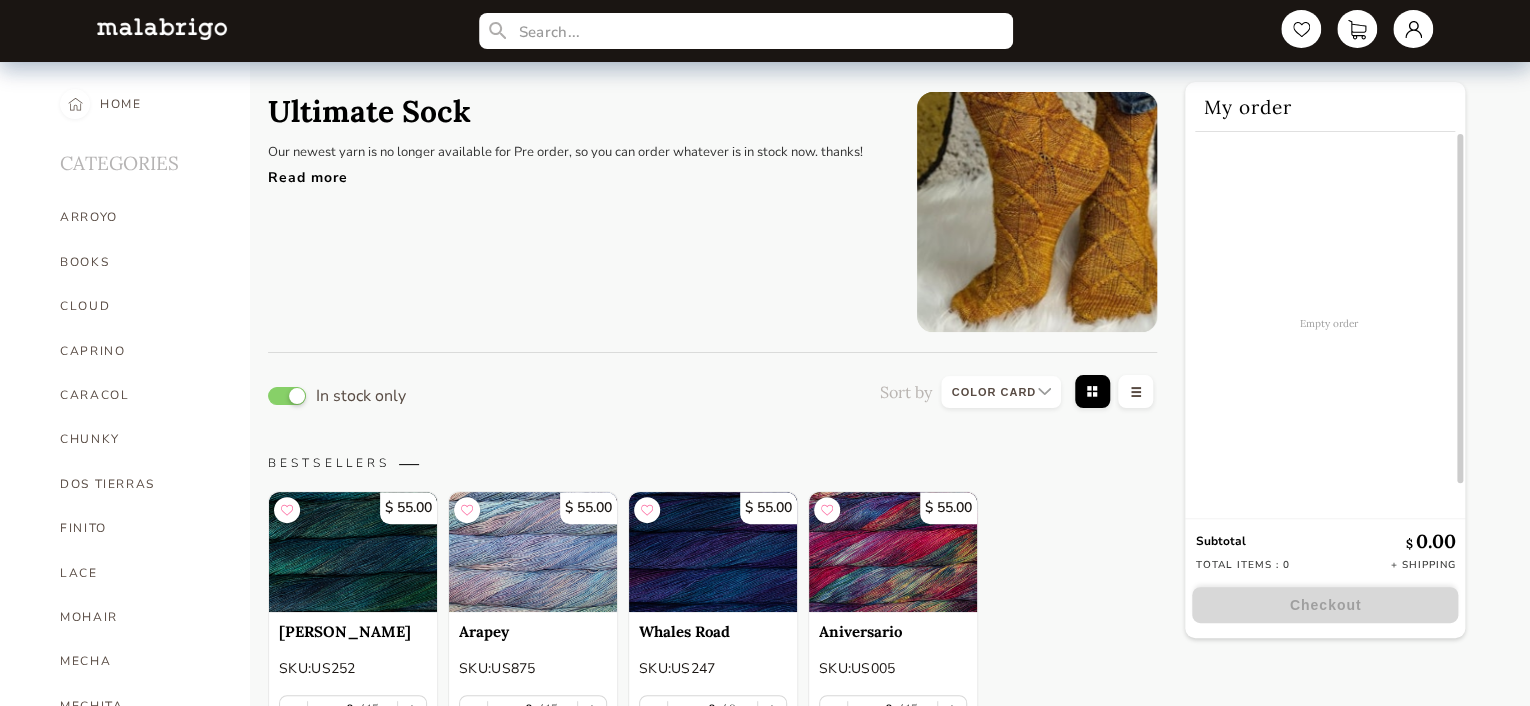 click on "Read more" at bounding box center (565, 172) 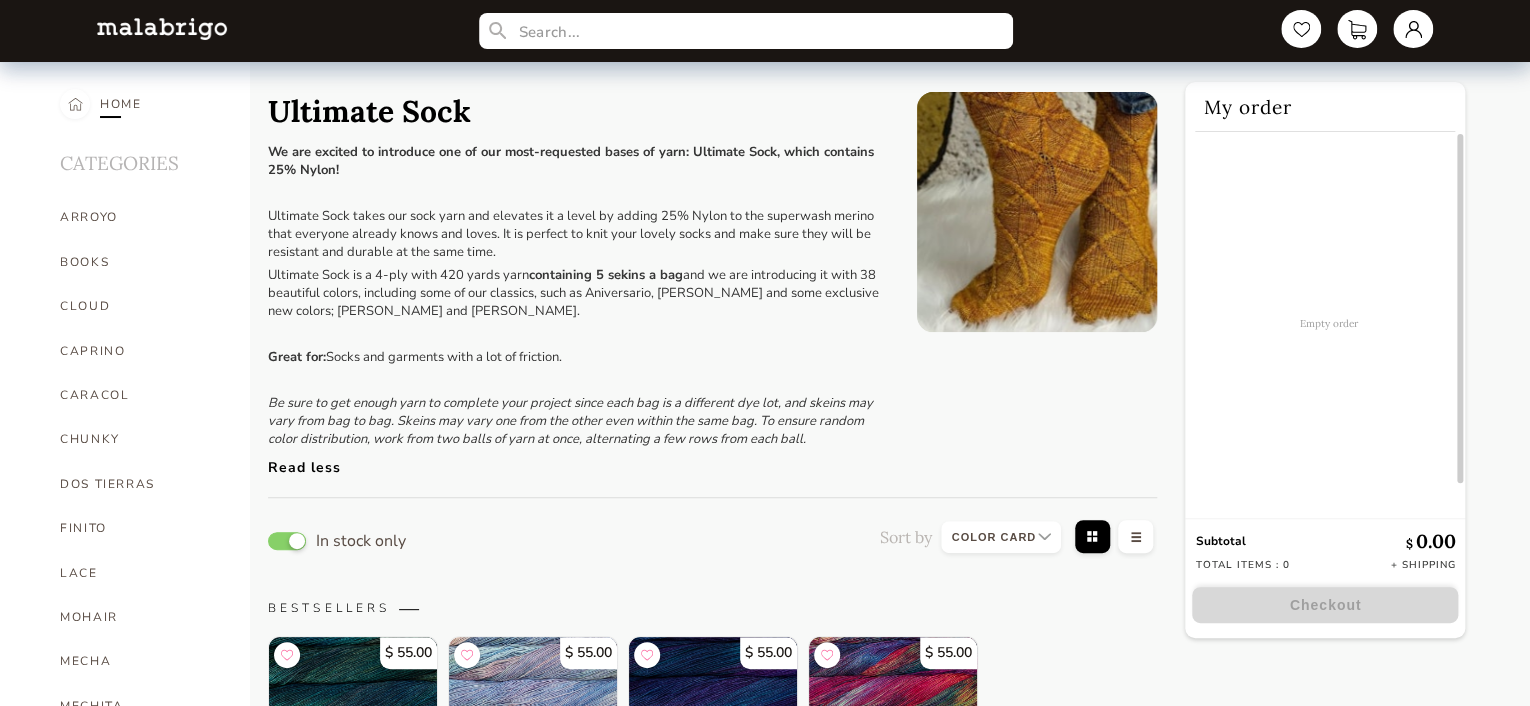 click on "HOME" at bounding box center (121, 104) 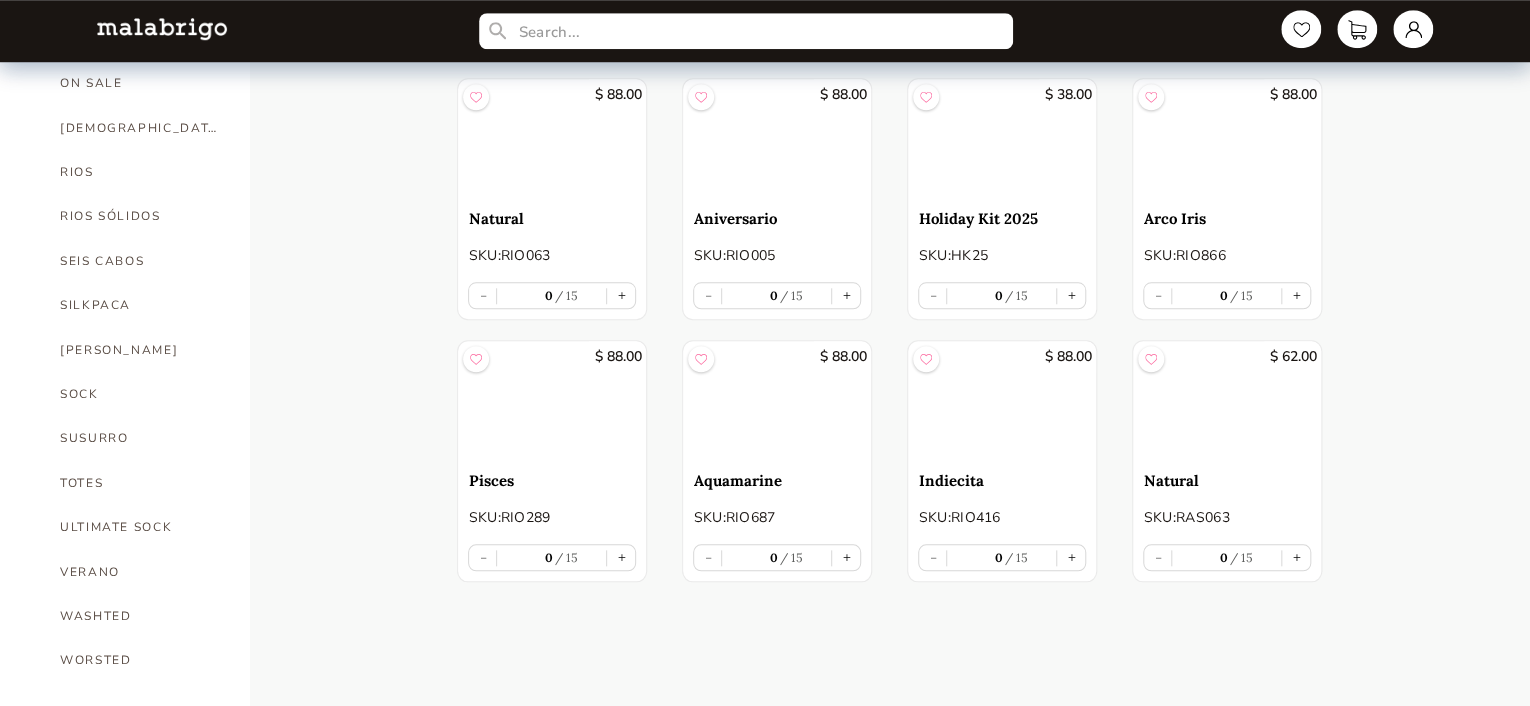 scroll, scrollTop: 200, scrollLeft: 0, axis: vertical 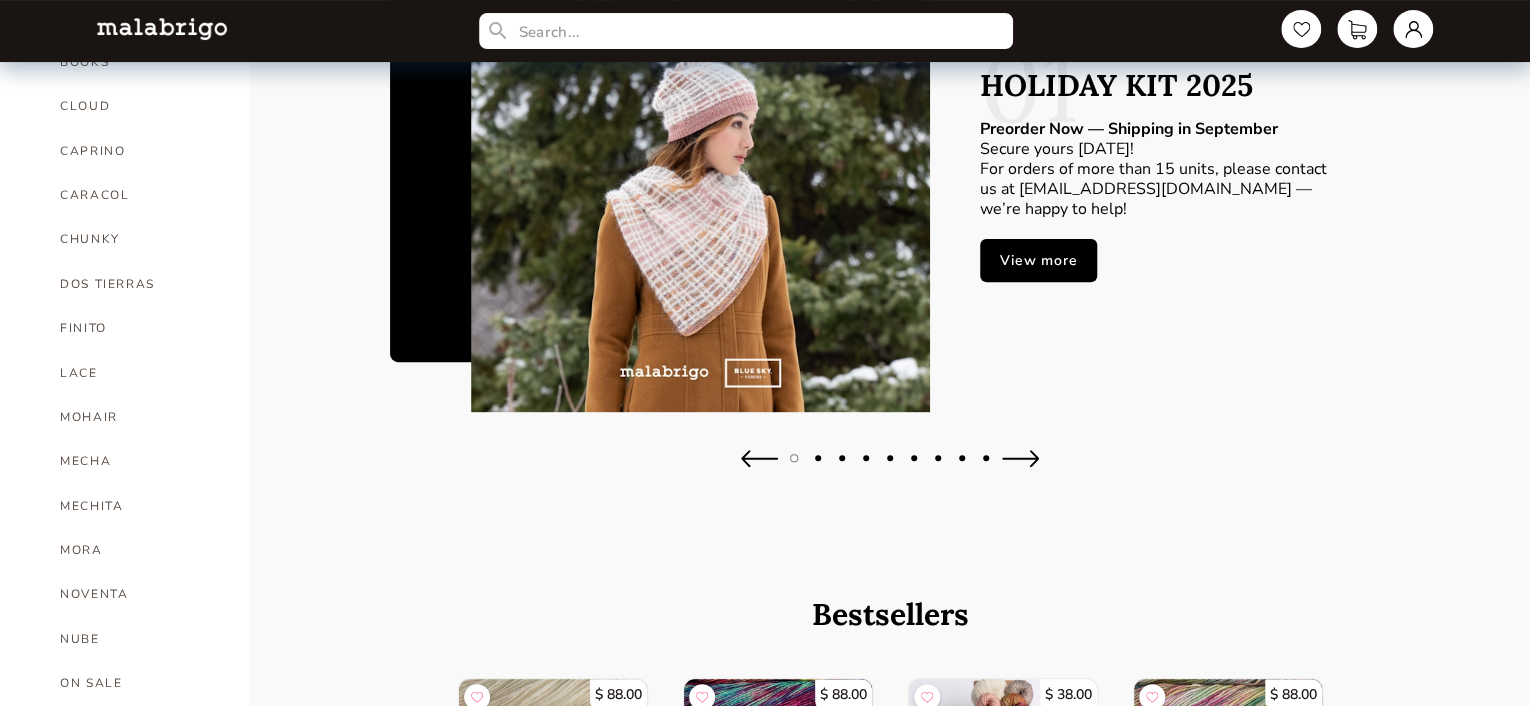click at bounding box center [1020, 458] 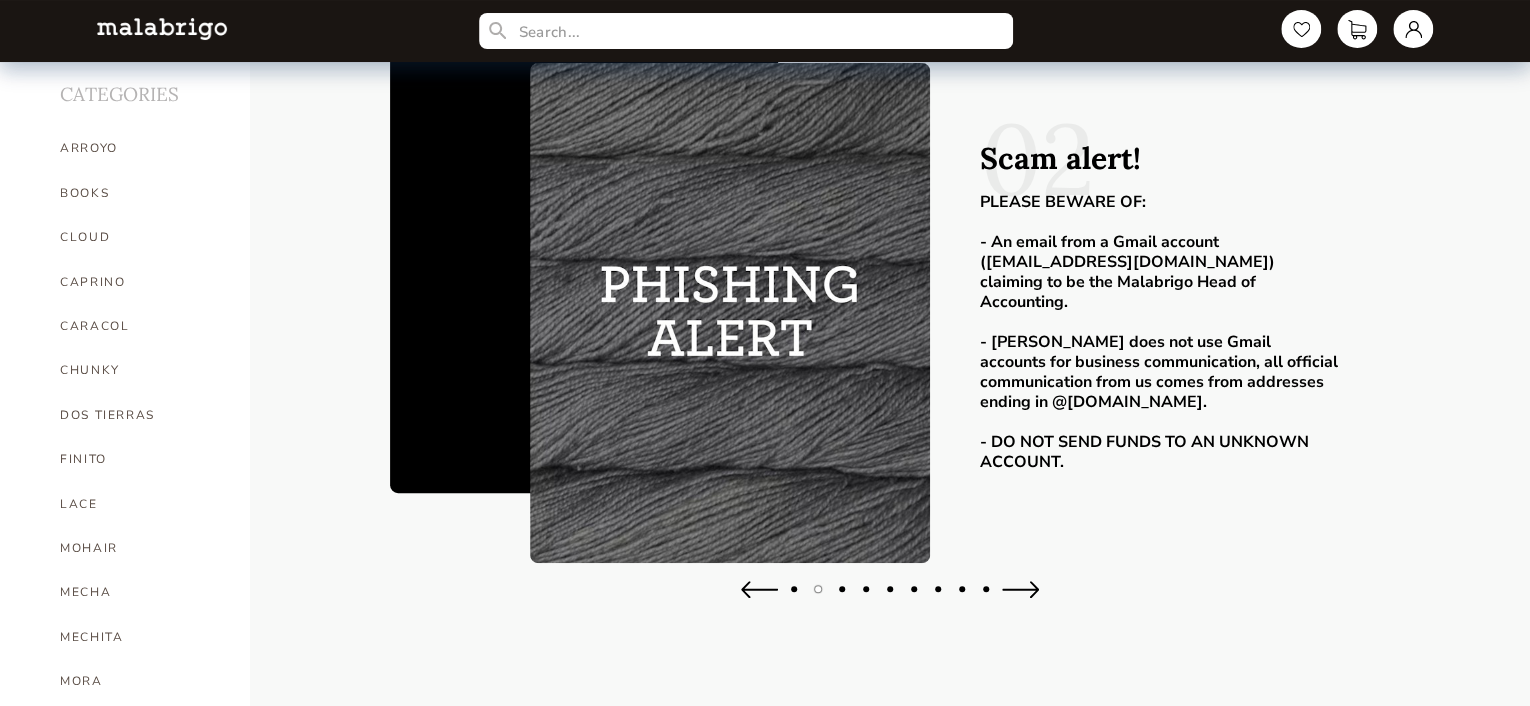 scroll, scrollTop: 0, scrollLeft: 0, axis: both 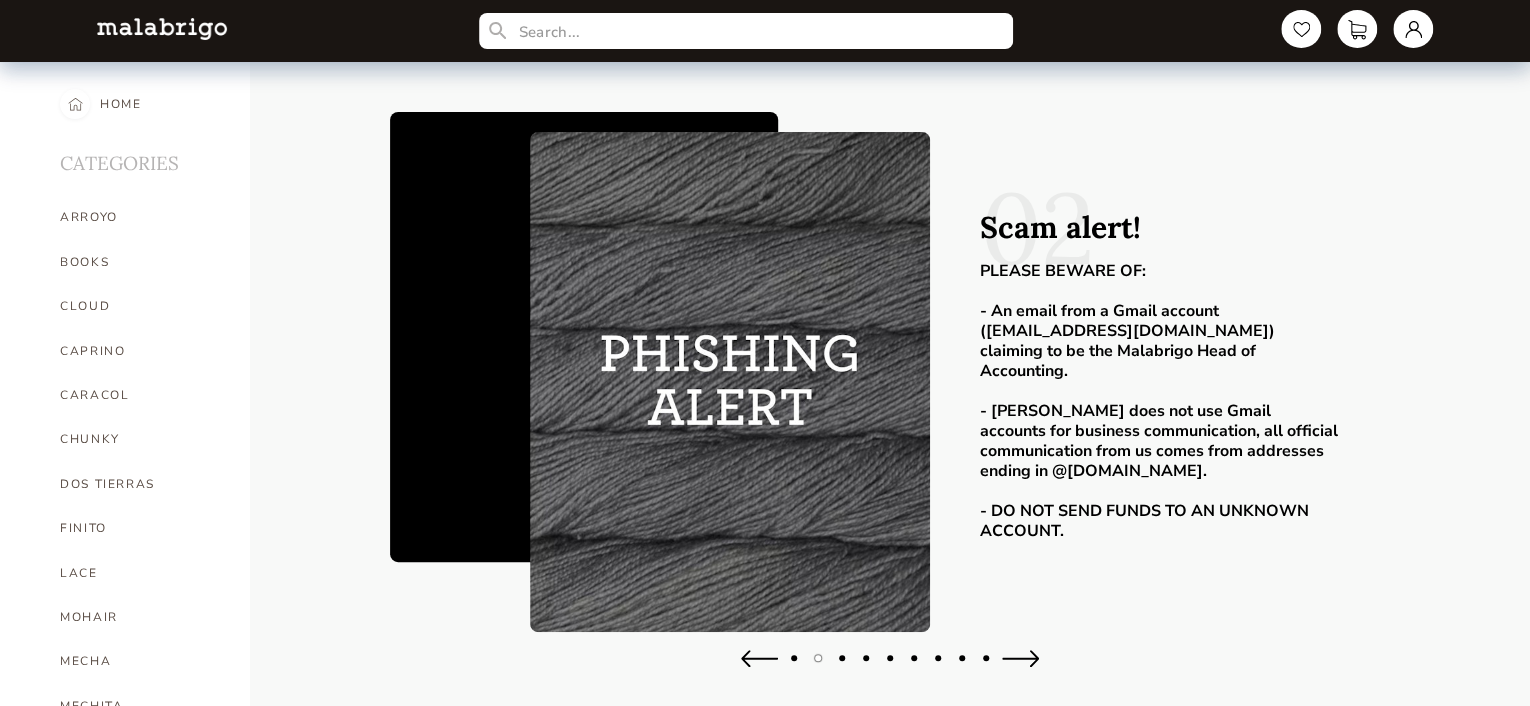 click at bounding box center (1020, 658) 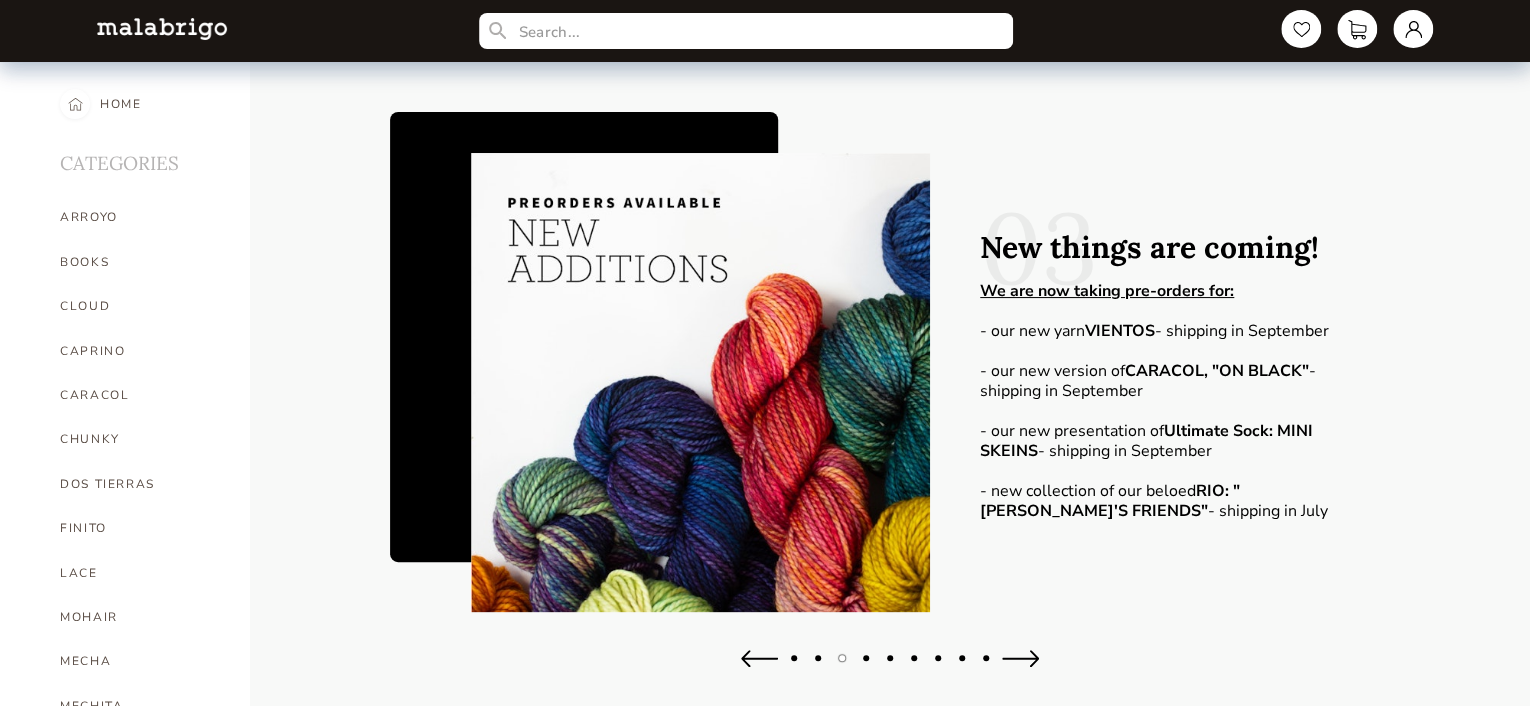 click on "Ultimate Sock: MINI SKEINS" at bounding box center (1146, 441) 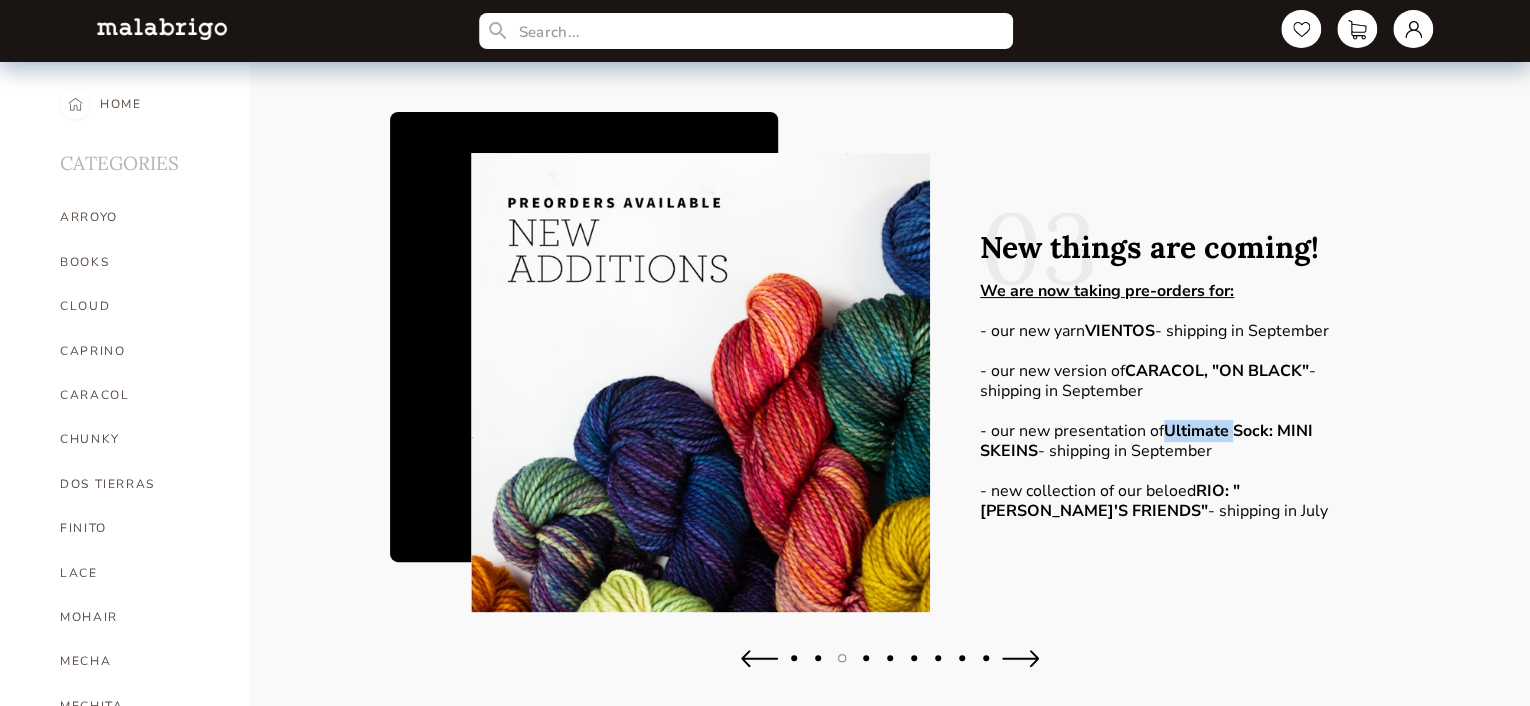 click on "Ultimate Sock: MINI SKEINS" at bounding box center (1146, 441) 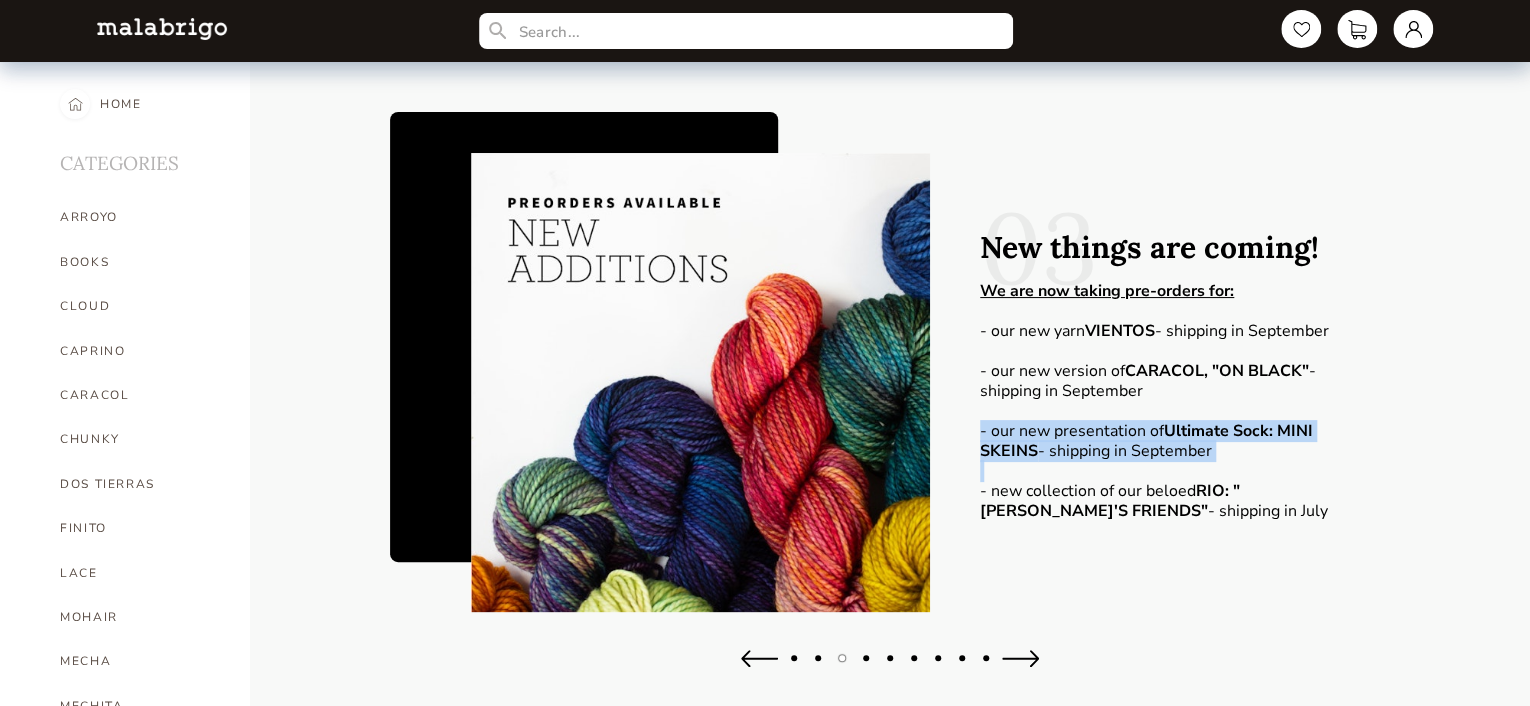 click on "Ultimate Sock: MINI SKEINS" at bounding box center (1146, 441) 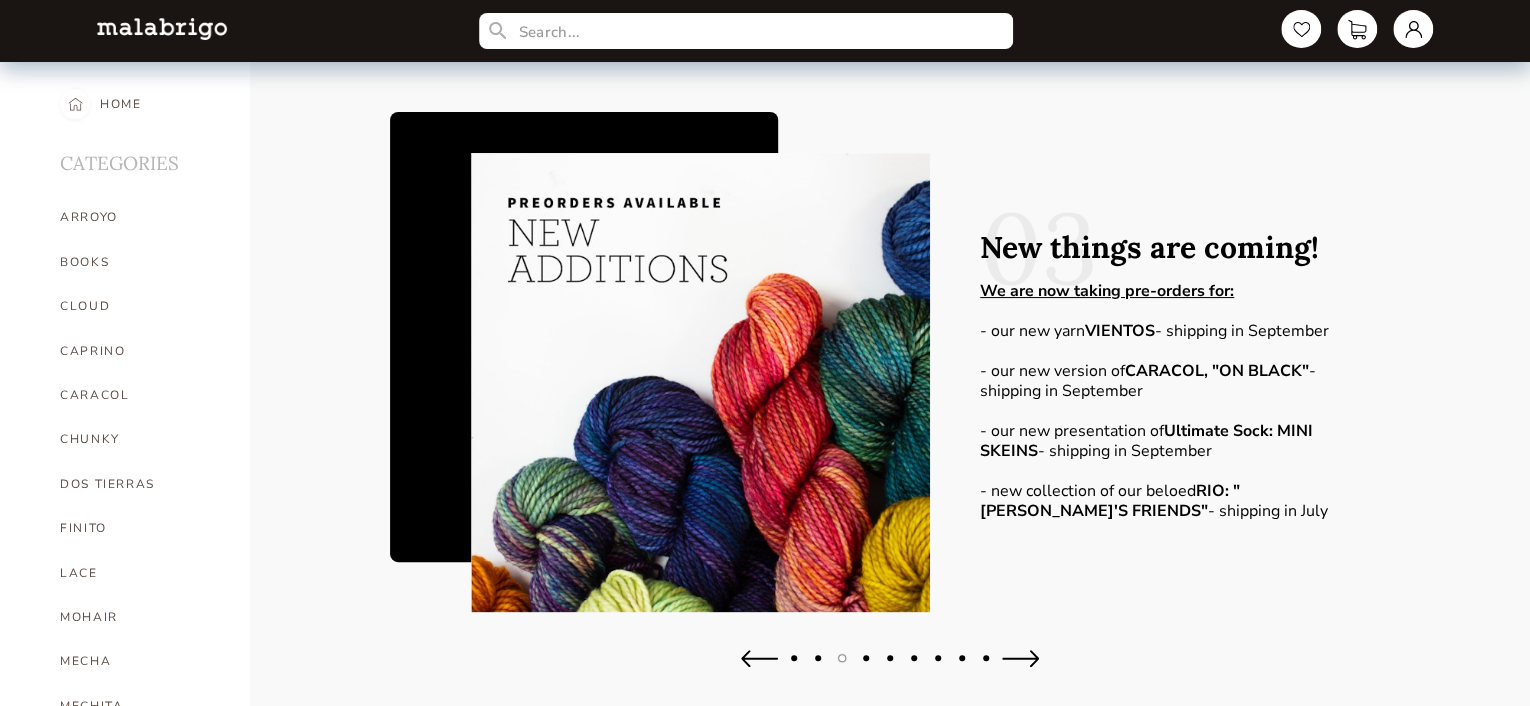 click at bounding box center (1020, 658) 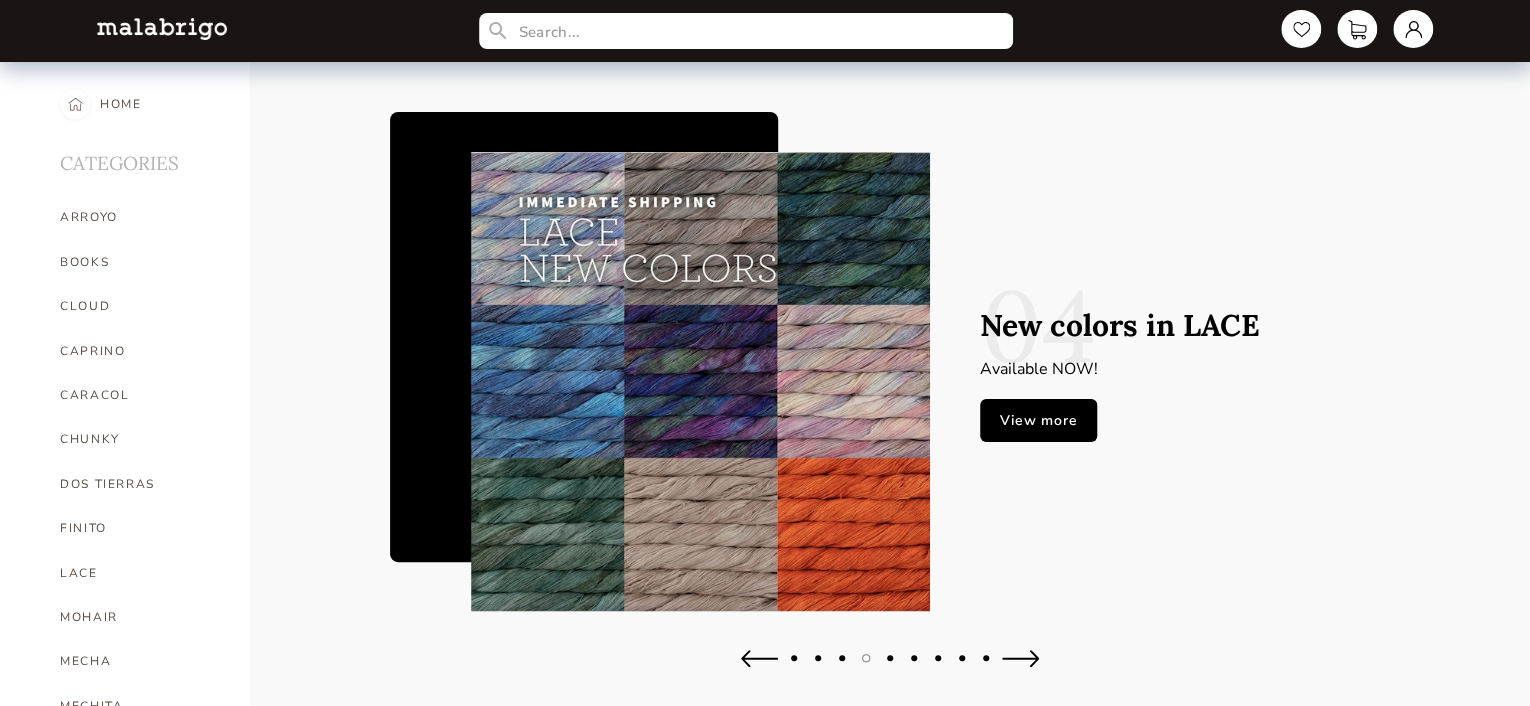 click at bounding box center (1020, 658) 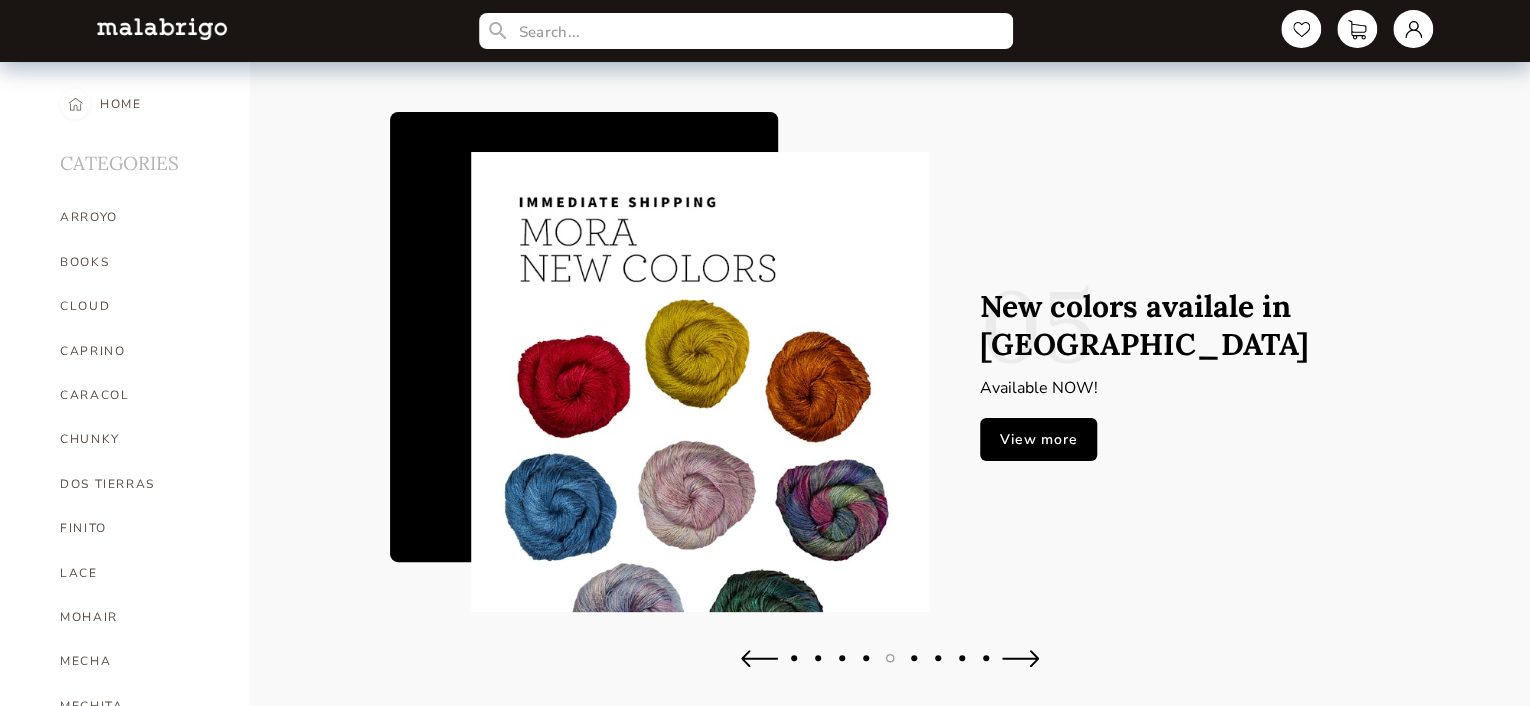 click at bounding box center (1020, 658) 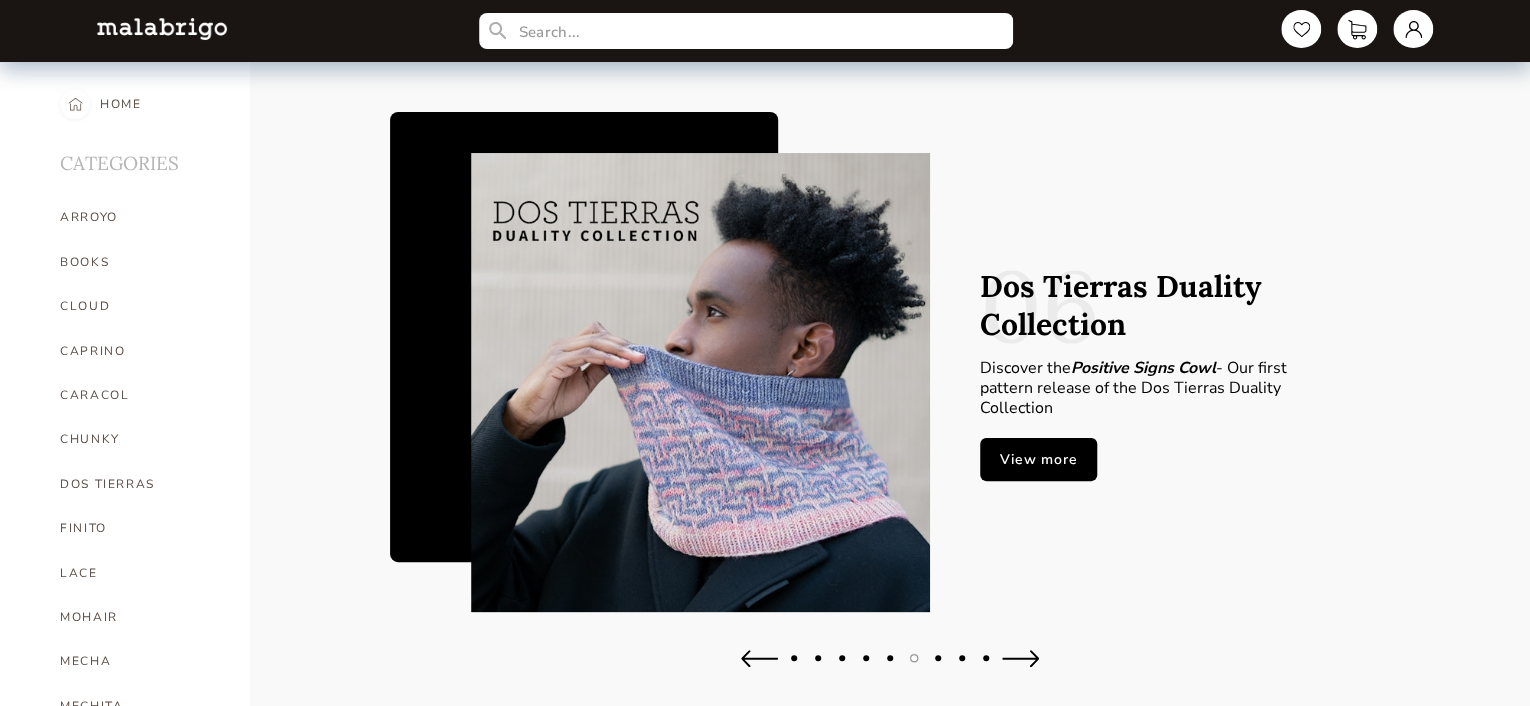 click at bounding box center [1020, 658] 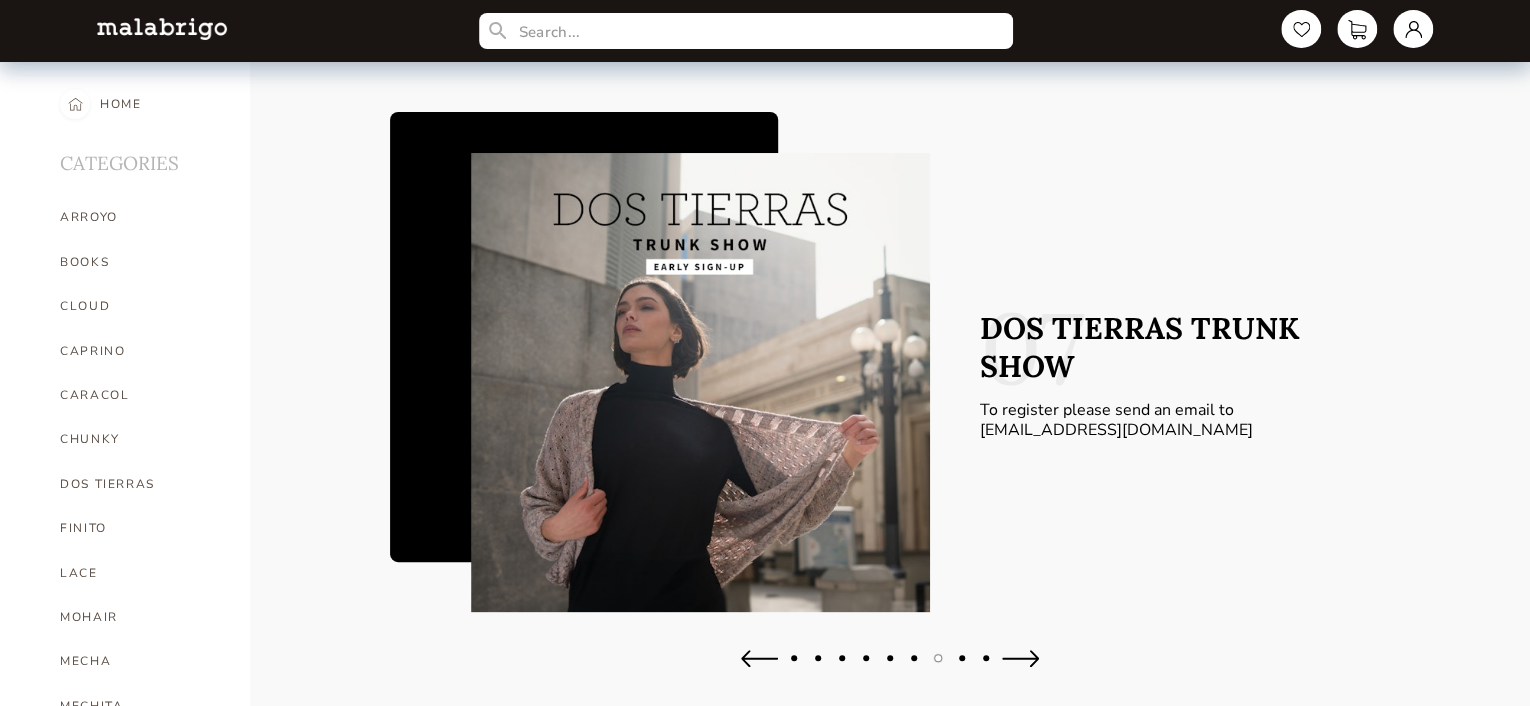 click at bounding box center (1020, 658) 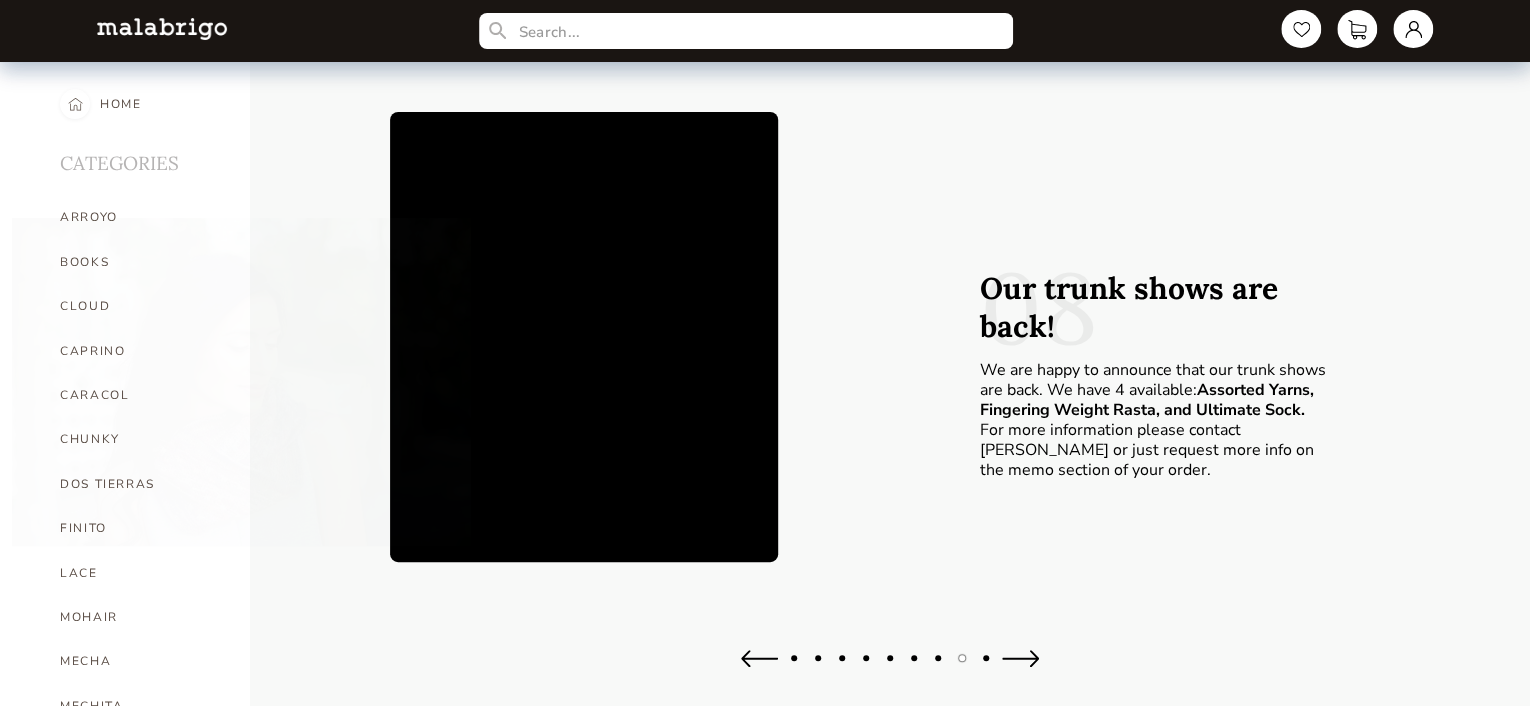 click at bounding box center (1020, 658) 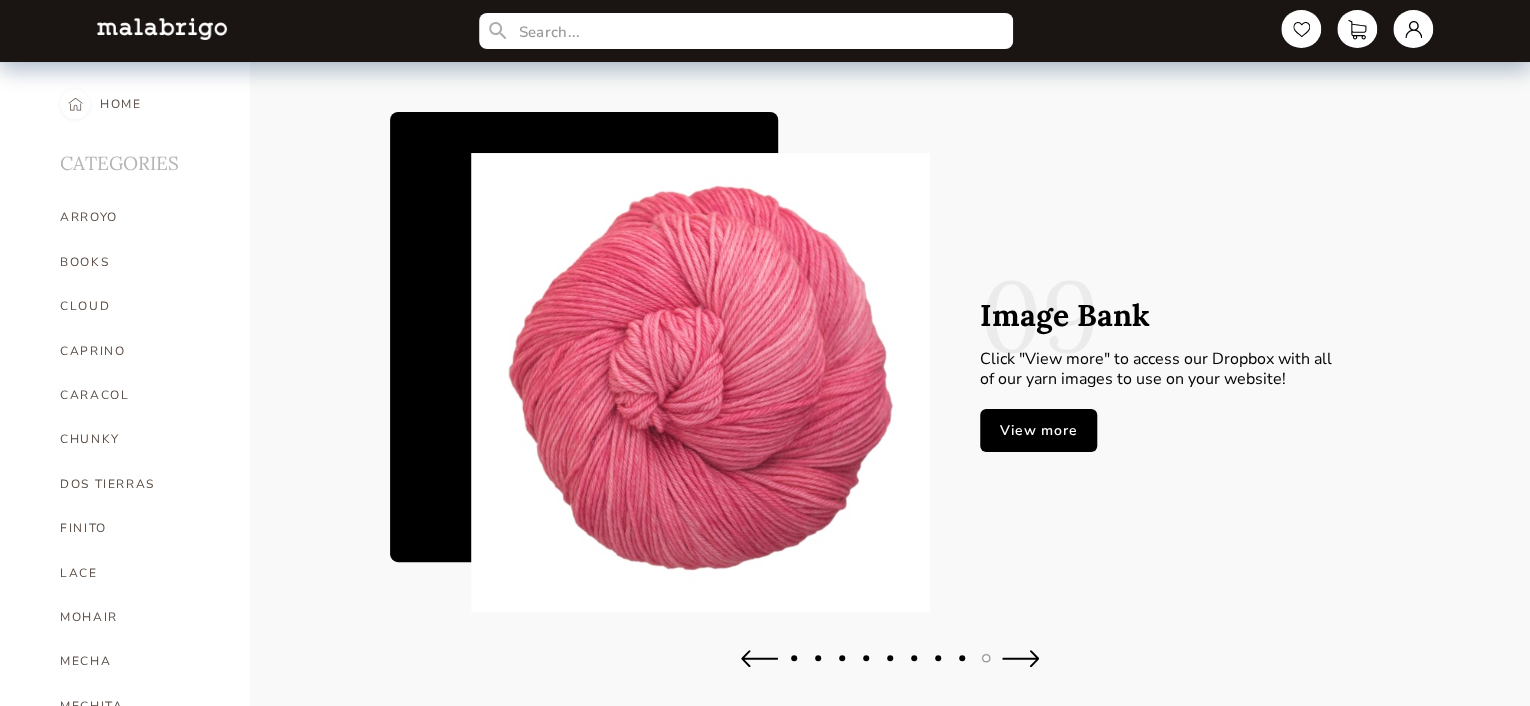 click at bounding box center (1020, 658) 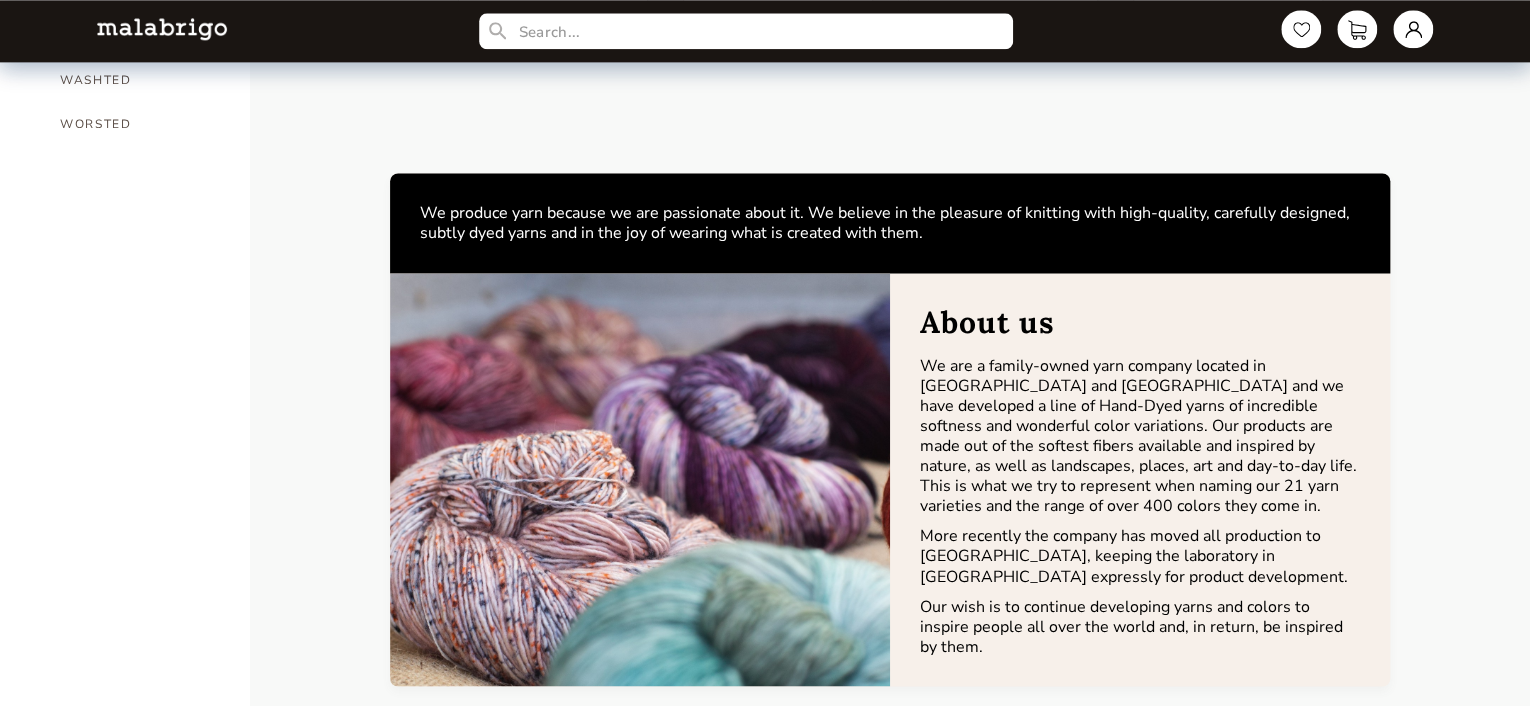 scroll, scrollTop: 1000, scrollLeft: 0, axis: vertical 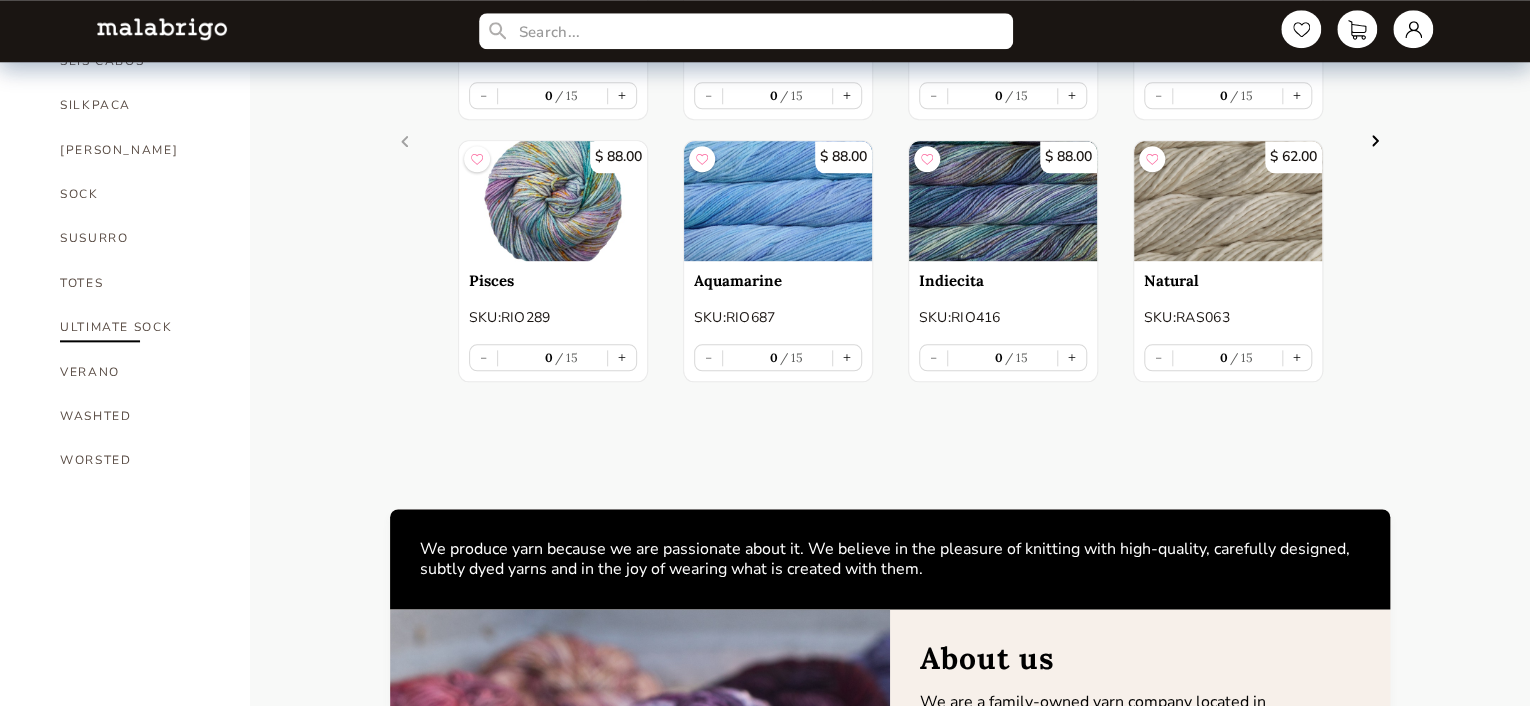 click on "ULTIMATE SOCK" at bounding box center (140, 327) 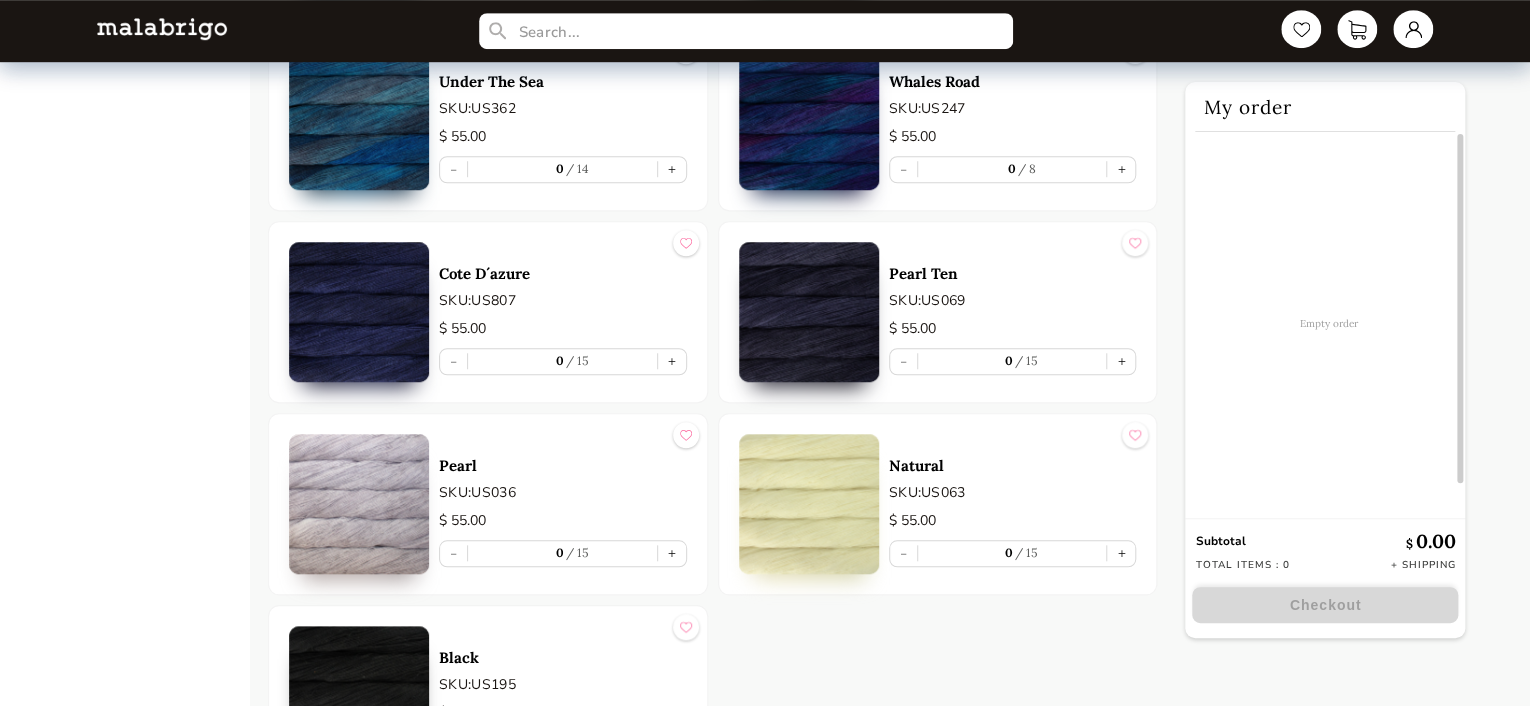 scroll, scrollTop: 4618, scrollLeft: 0, axis: vertical 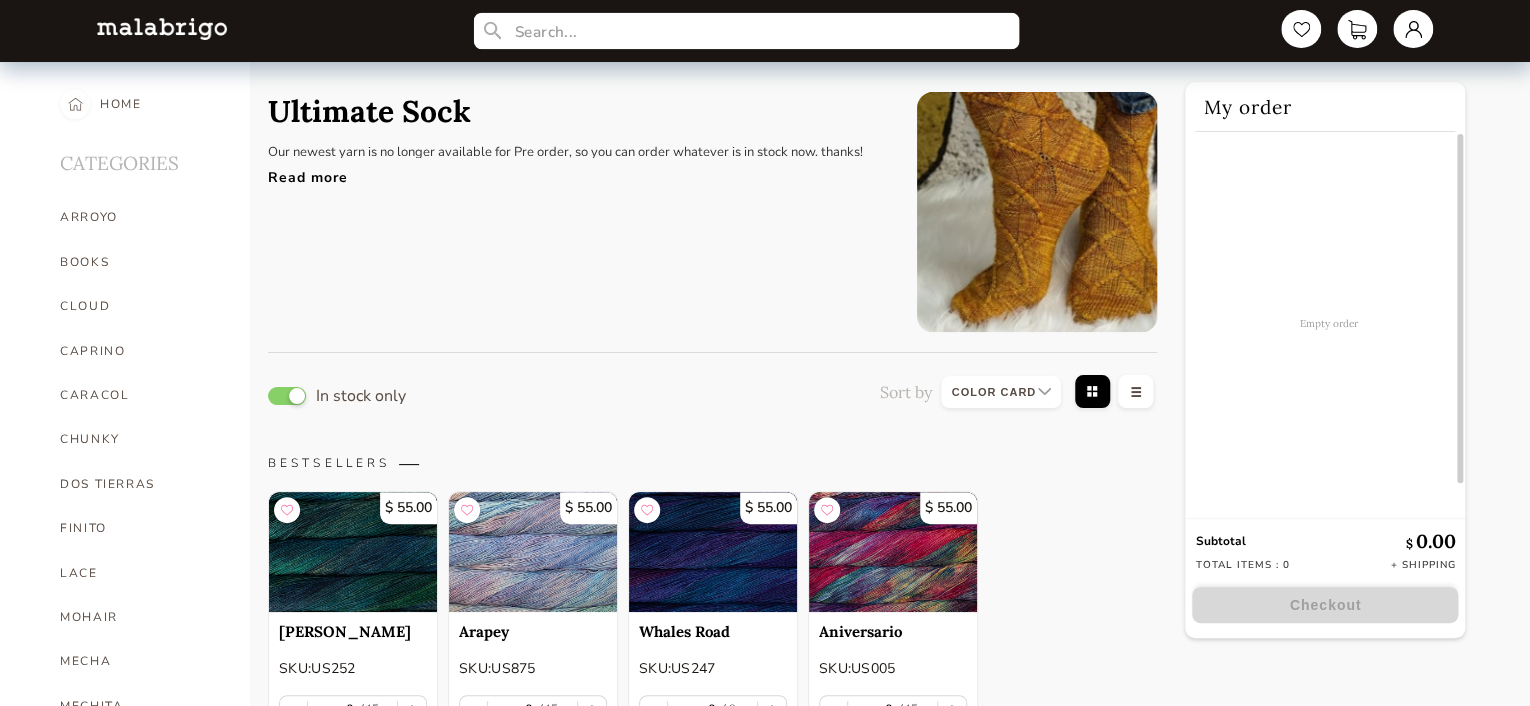 drag, startPoint x: 585, startPoint y: 40, endPoint x: 610, endPoint y: 23, distance: 30.232433 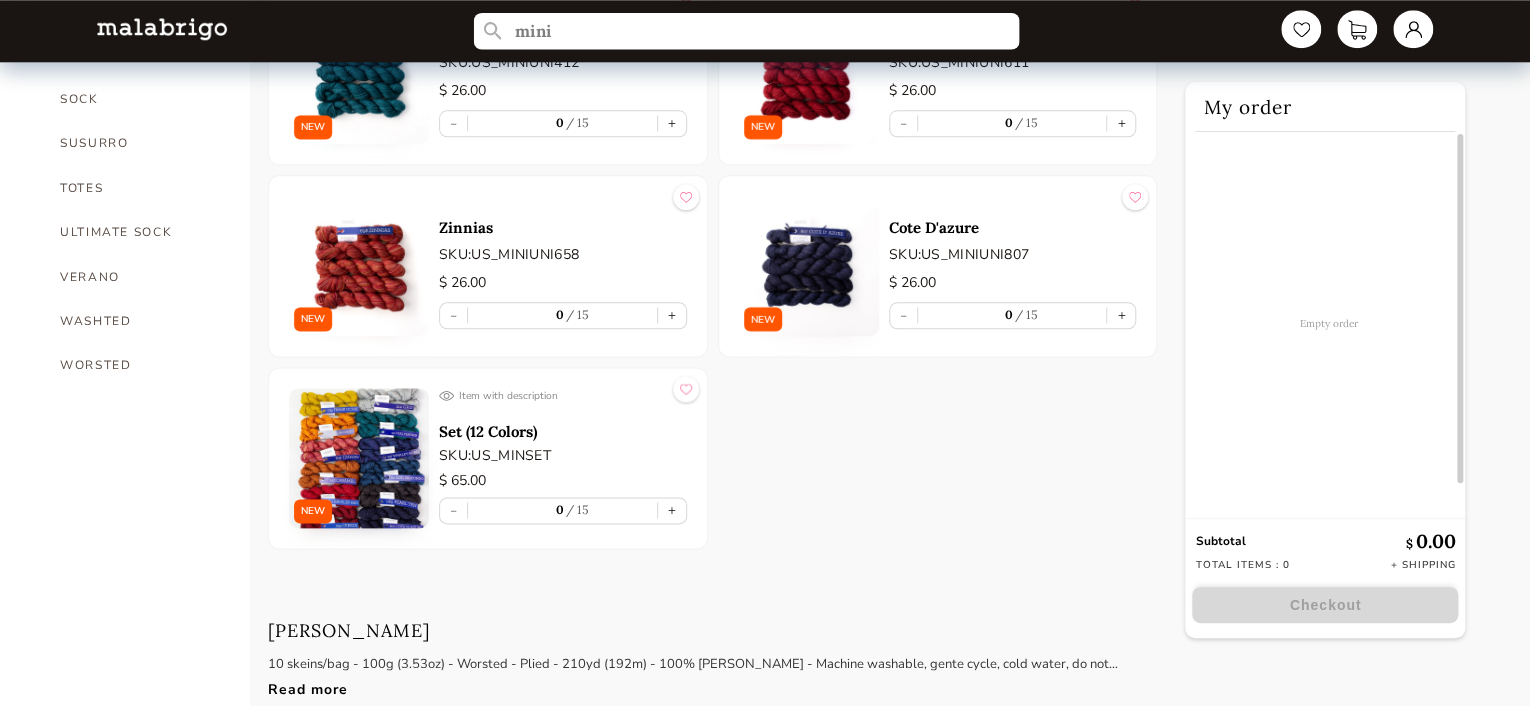 scroll, scrollTop: 1100, scrollLeft: 0, axis: vertical 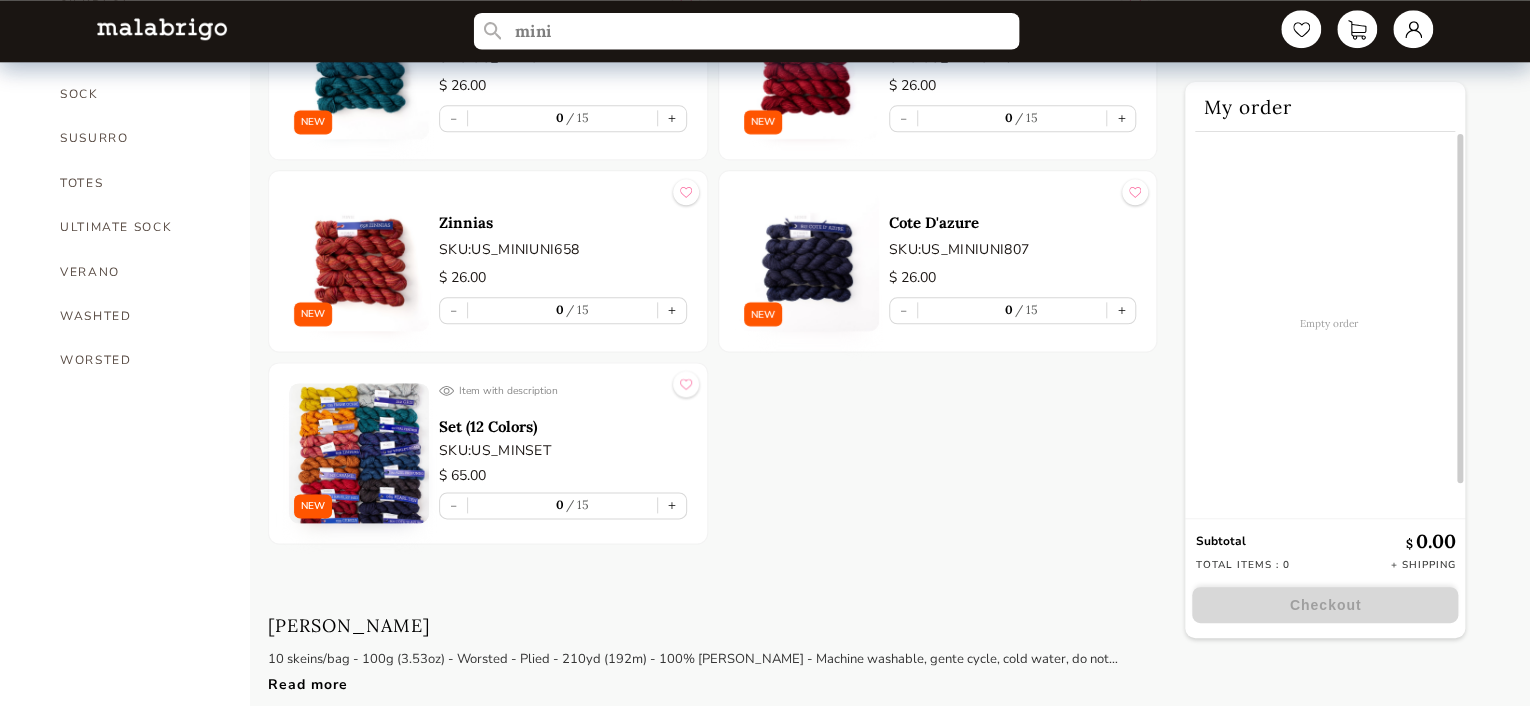 type on "mini" 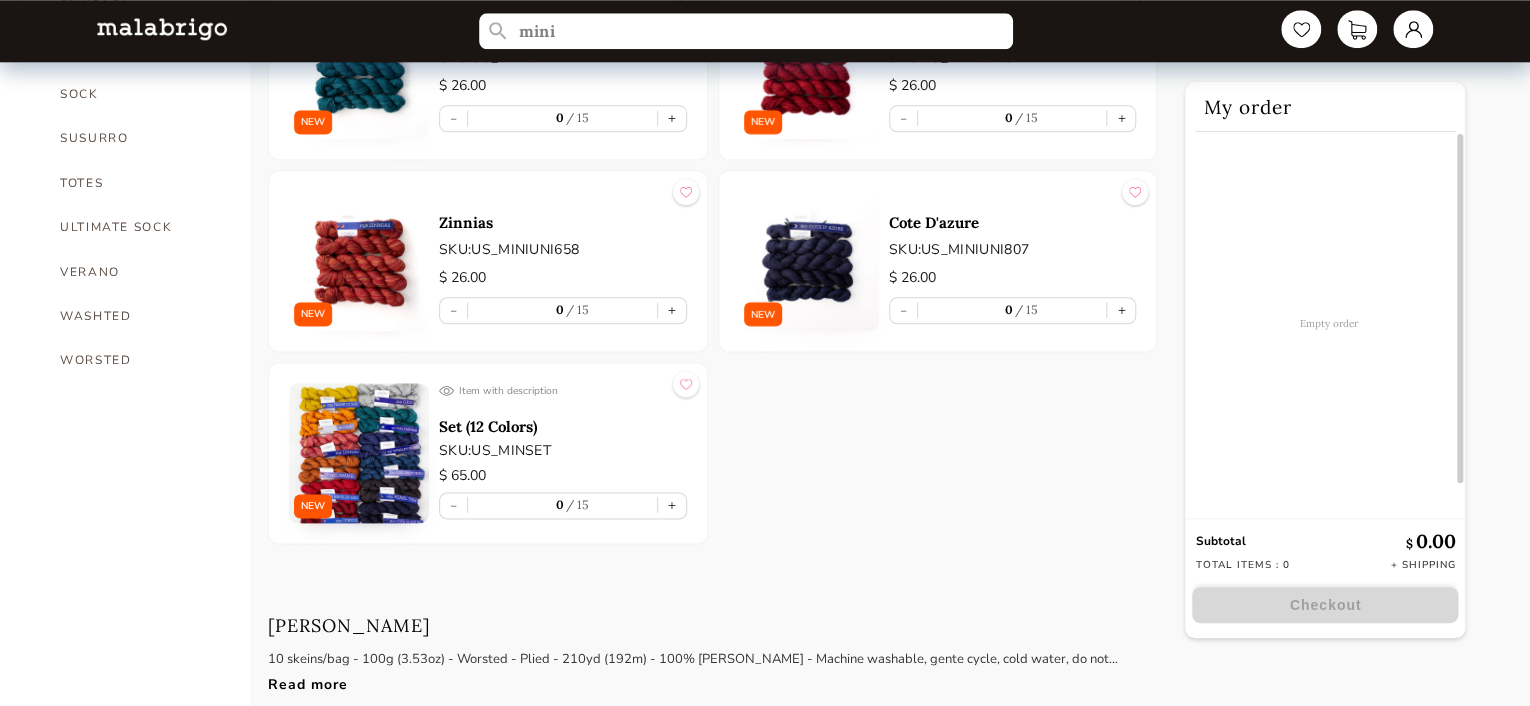 click at bounding box center [359, 453] 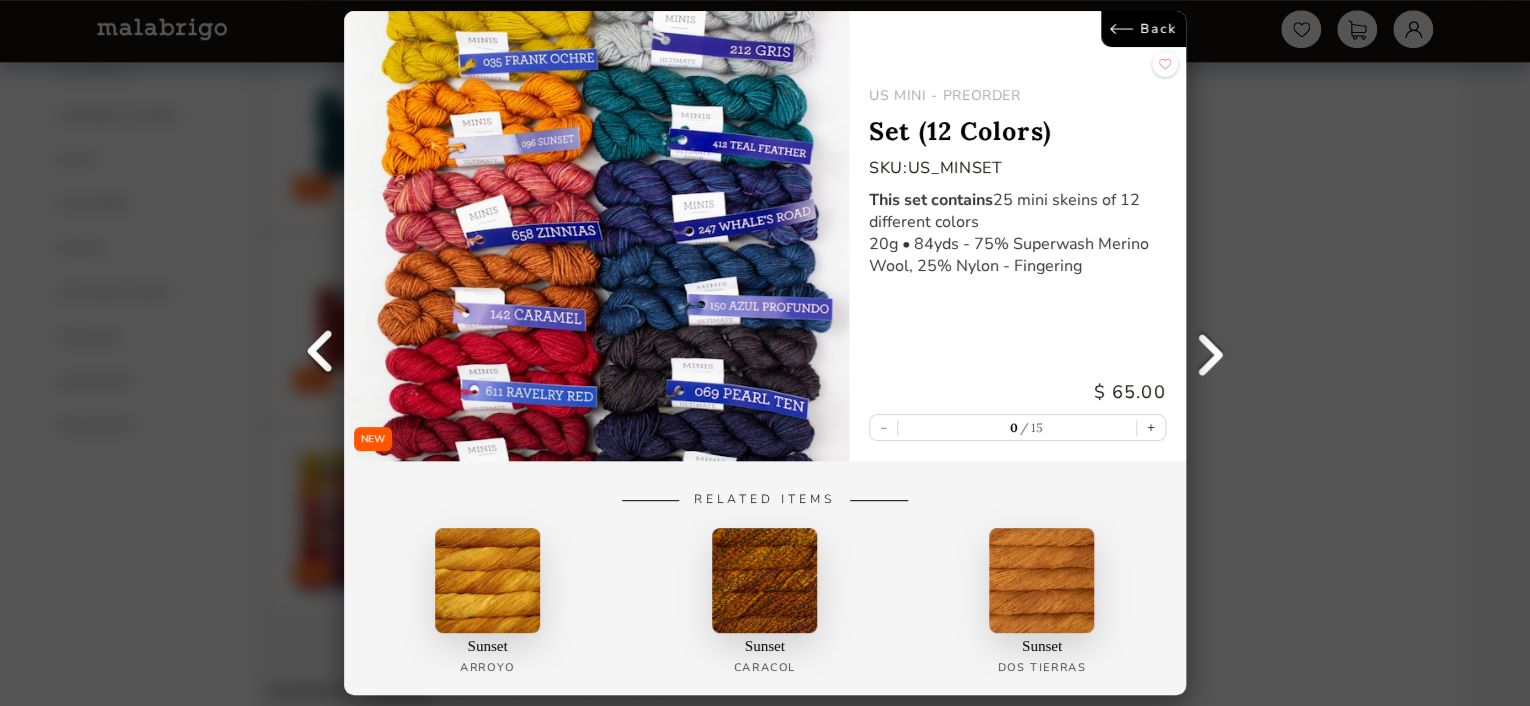 scroll, scrollTop: 1000, scrollLeft: 0, axis: vertical 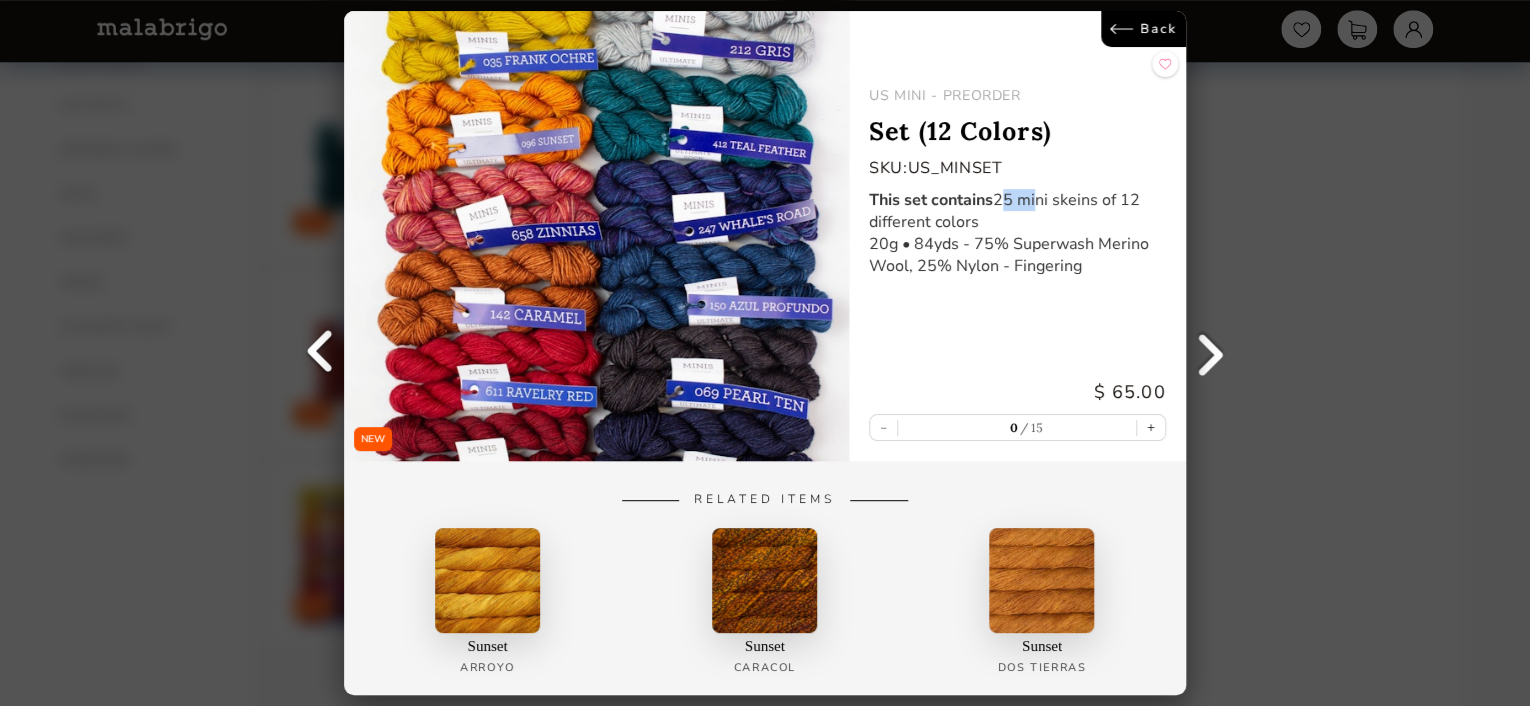 drag, startPoint x: 1002, startPoint y: 194, endPoint x: 1028, endPoint y: 191, distance: 26.172504 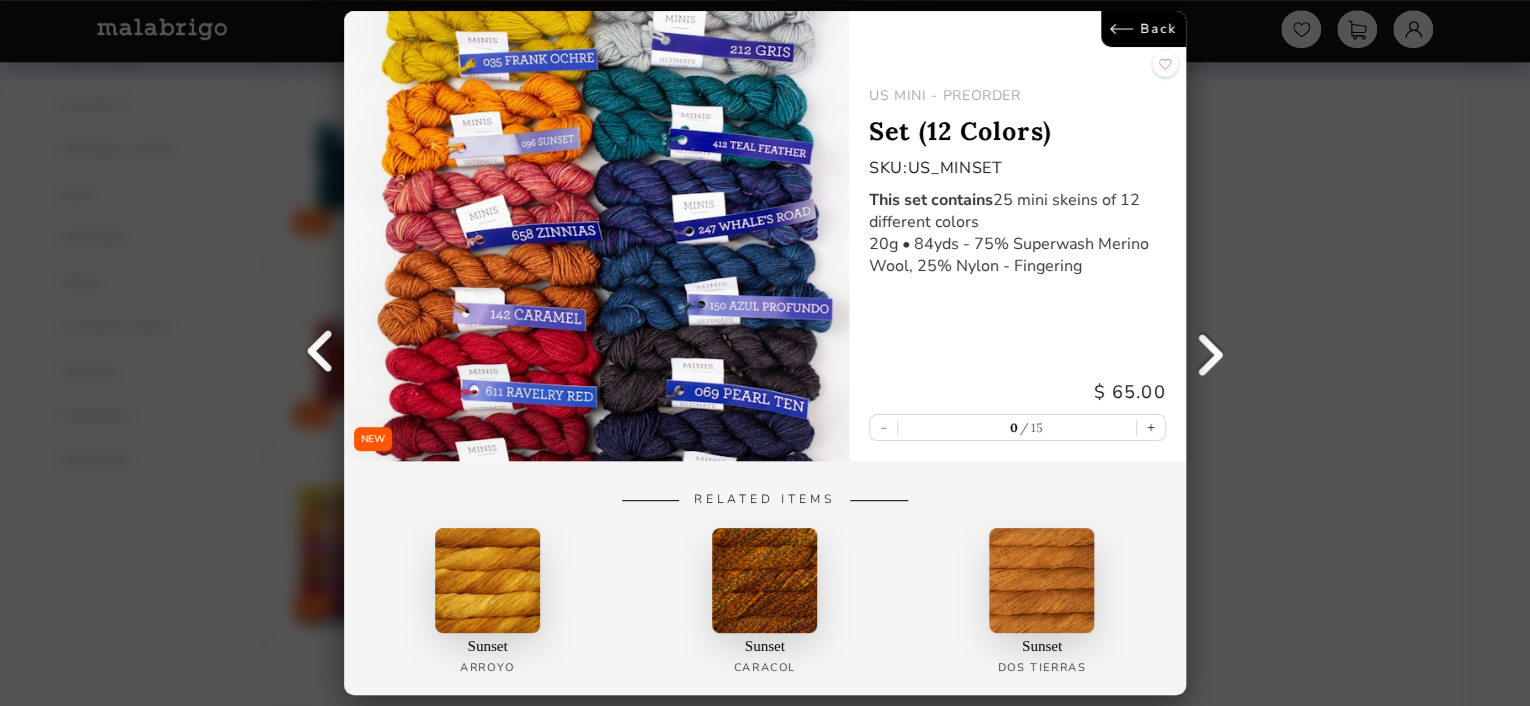 click on "US MINI - PREORDER Set (12 Colors) SKU:  US_MINSET This set contains  25 mini skeins of 12 different colors
20g • 84yds - 75% Superwash Merino Wool, 25% Nylon - Fingering
$   65.00 - 0 15 +" at bounding box center [1017, 236] 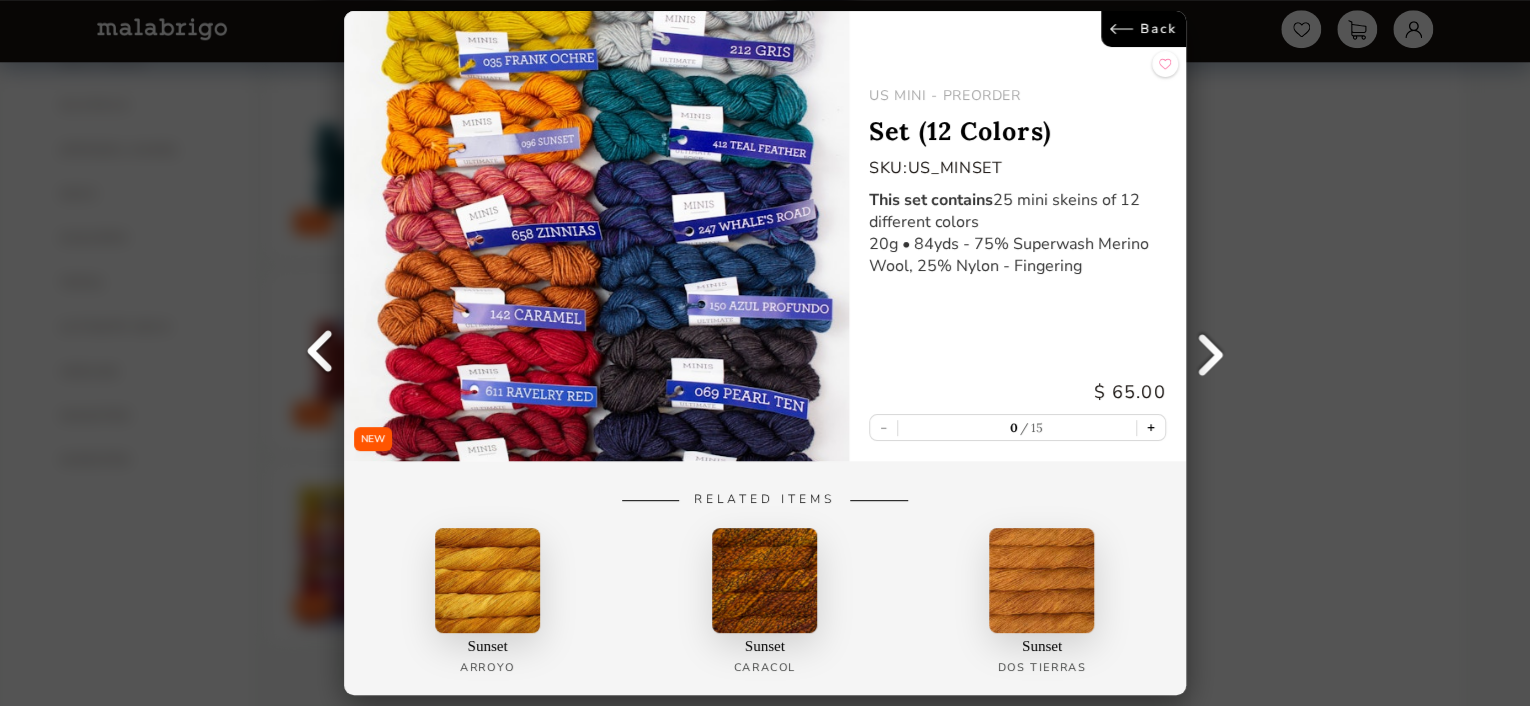 click on "+" at bounding box center (1151, 427) 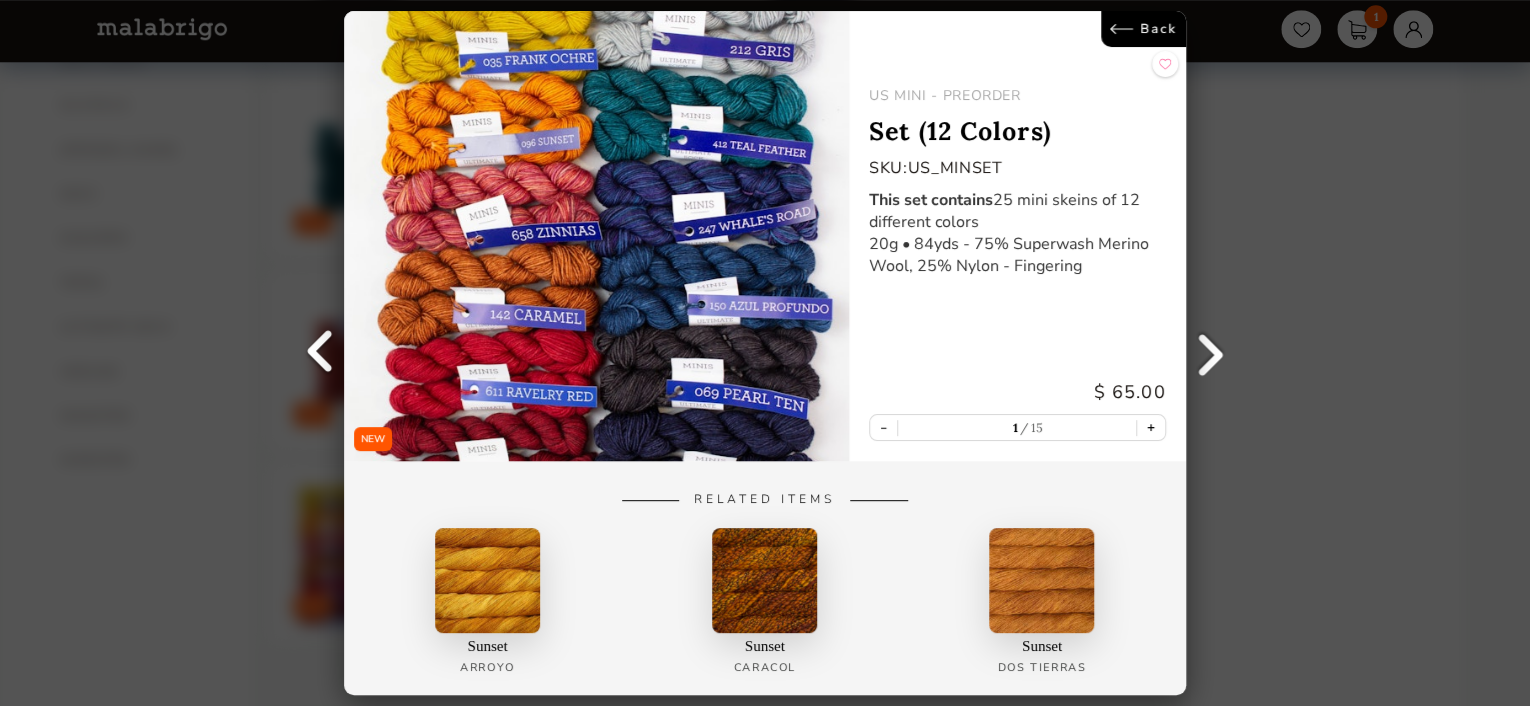 click on "+" at bounding box center (1151, 427) 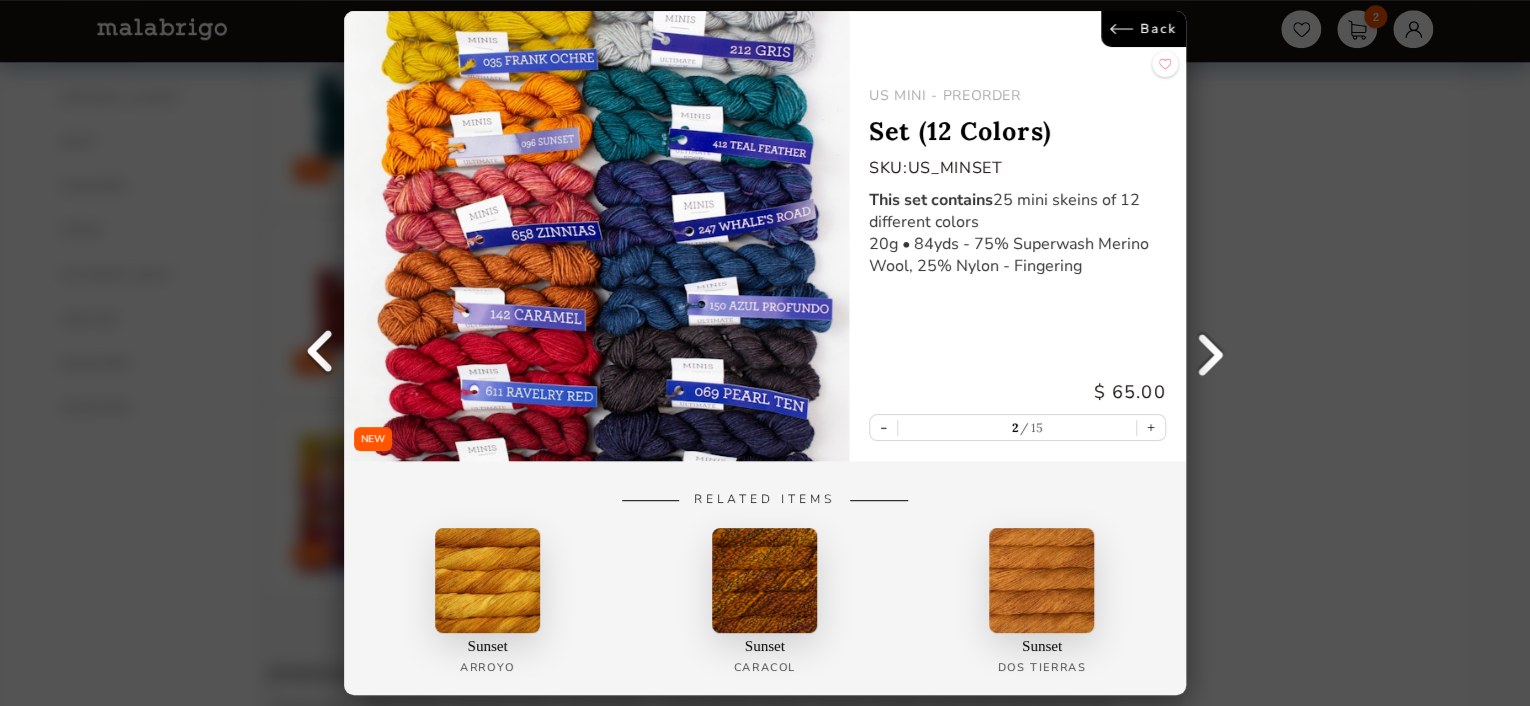 scroll, scrollTop: 1100, scrollLeft: 0, axis: vertical 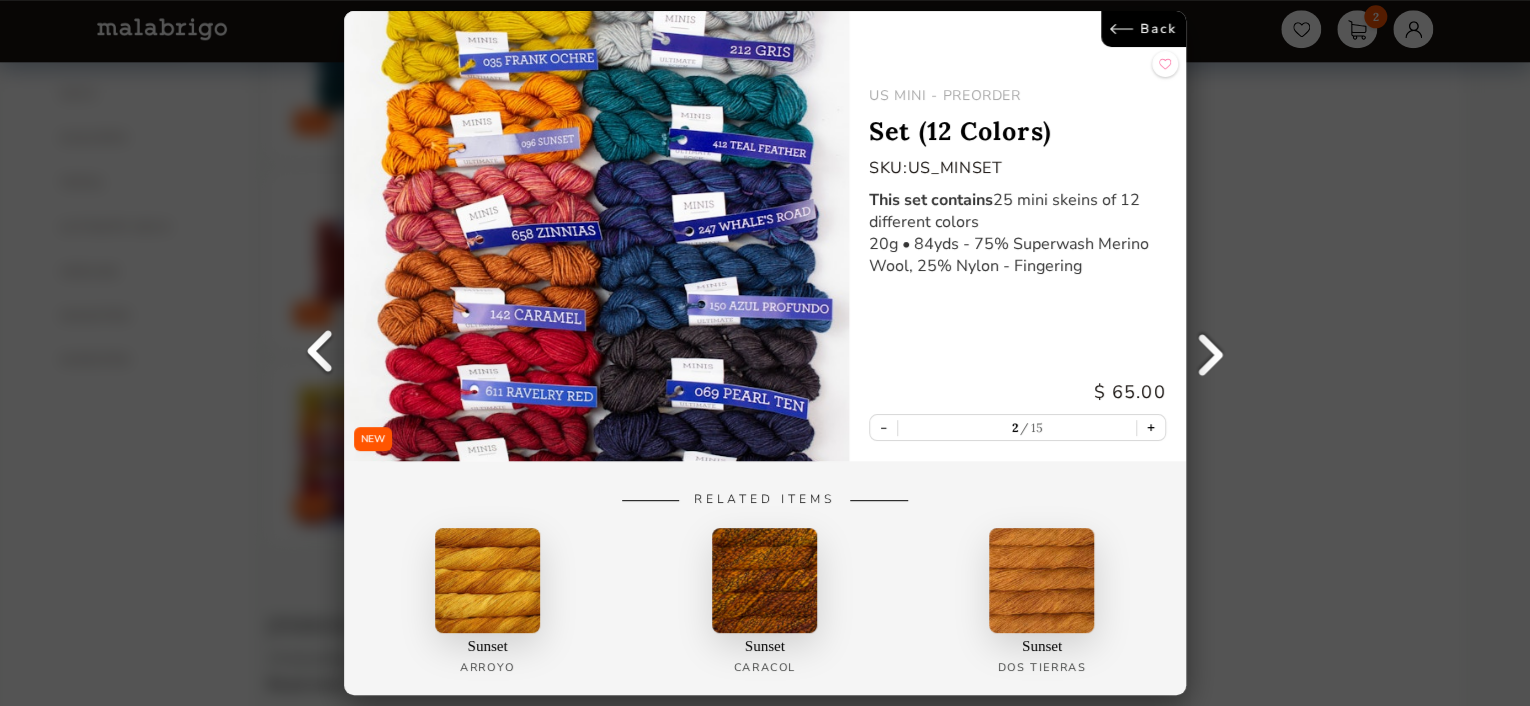 click on "+" at bounding box center [1151, 427] 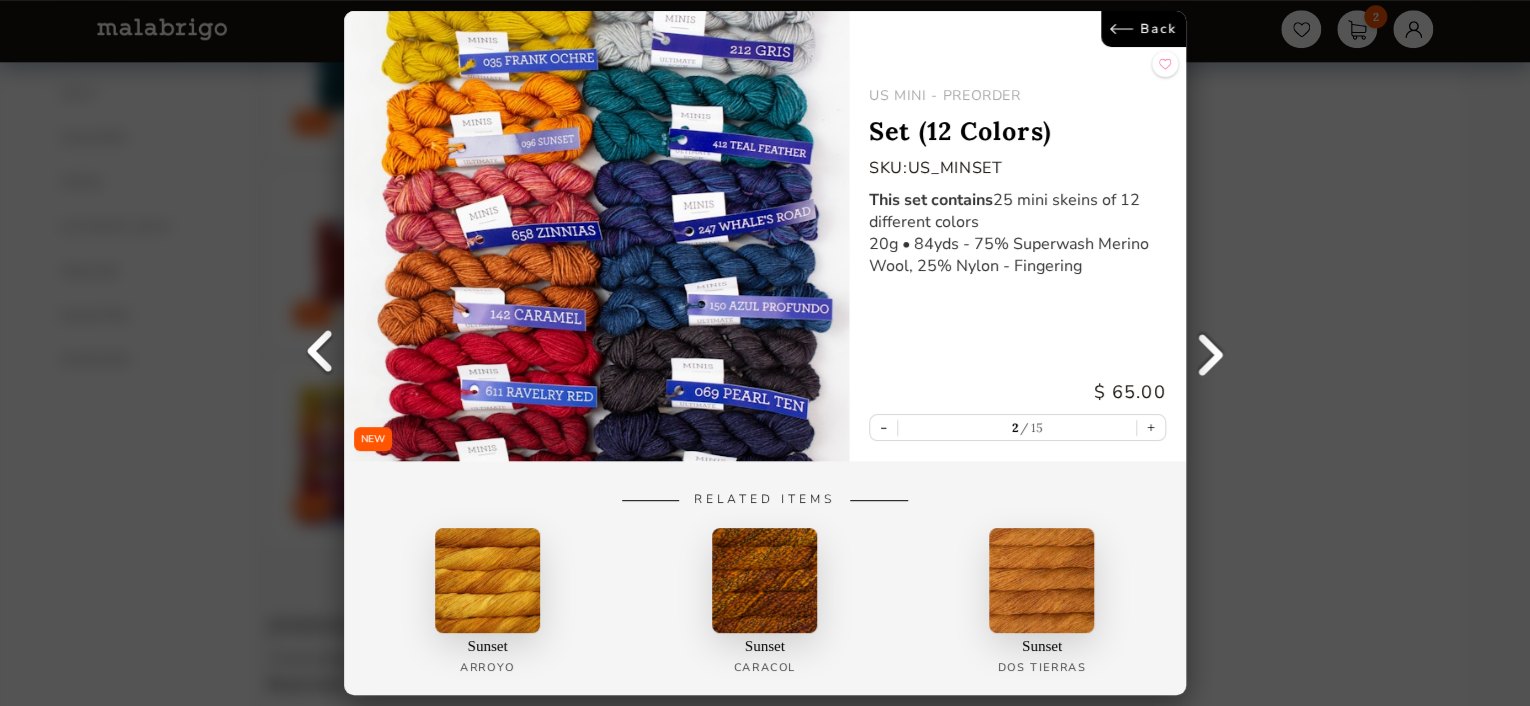 type on "3" 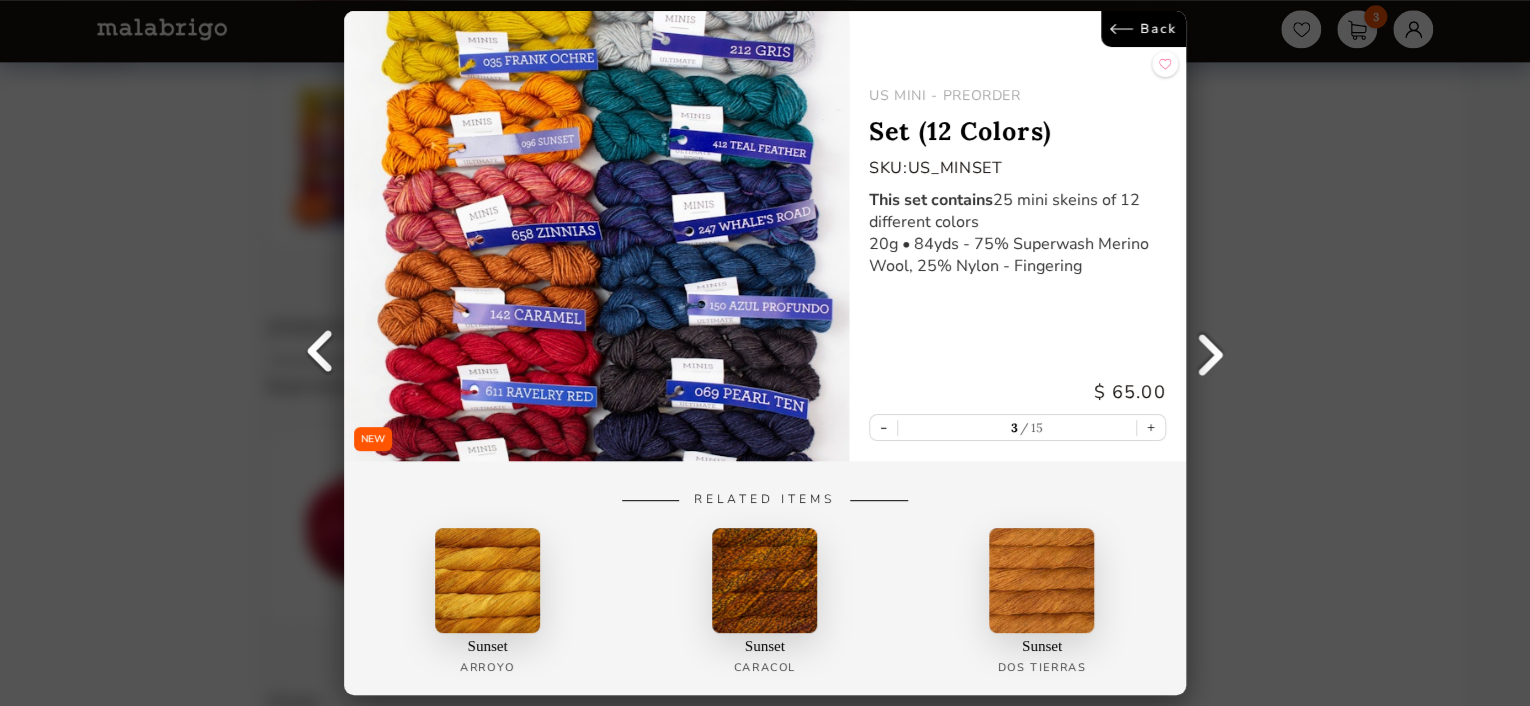 scroll, scrollTop: 1400, scrollLeft: 0, axis: vertical 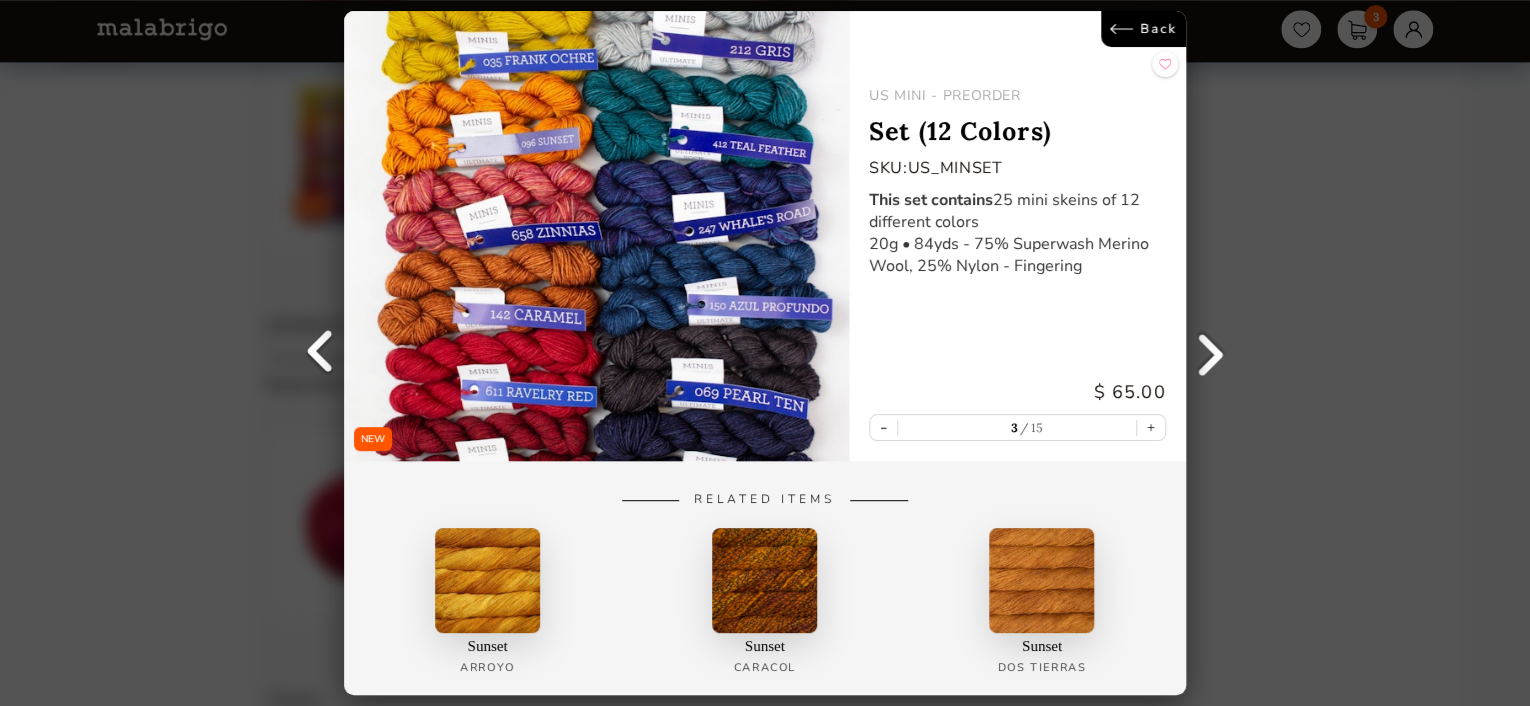click on "NEW Back US MINI - PREORDER Set (12 Colors) SKU:  US_MINSET This set contains  25 mini skeins of 12 different colors
20g • 84yds - 75% Superwash Merino Wool, 25% Nylon - Fingering
$   65.00 - 3 15 + Related Items Sunset [PERSON_NAME] Sunset Caracol Sunset Dos Tierras" at bounding box center [765, 353] 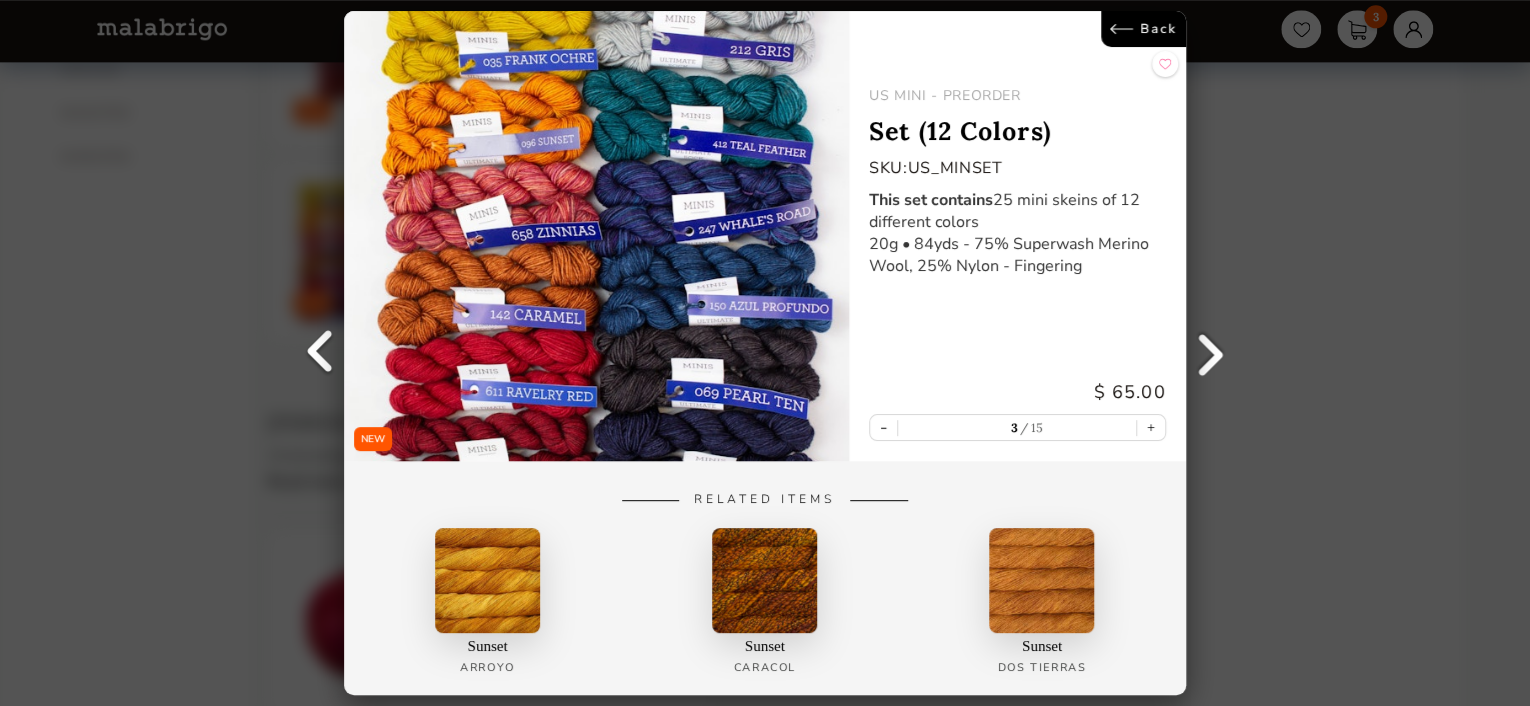 scroll, scrollTop: 1200, scrollLeft: 0, axis: vertical 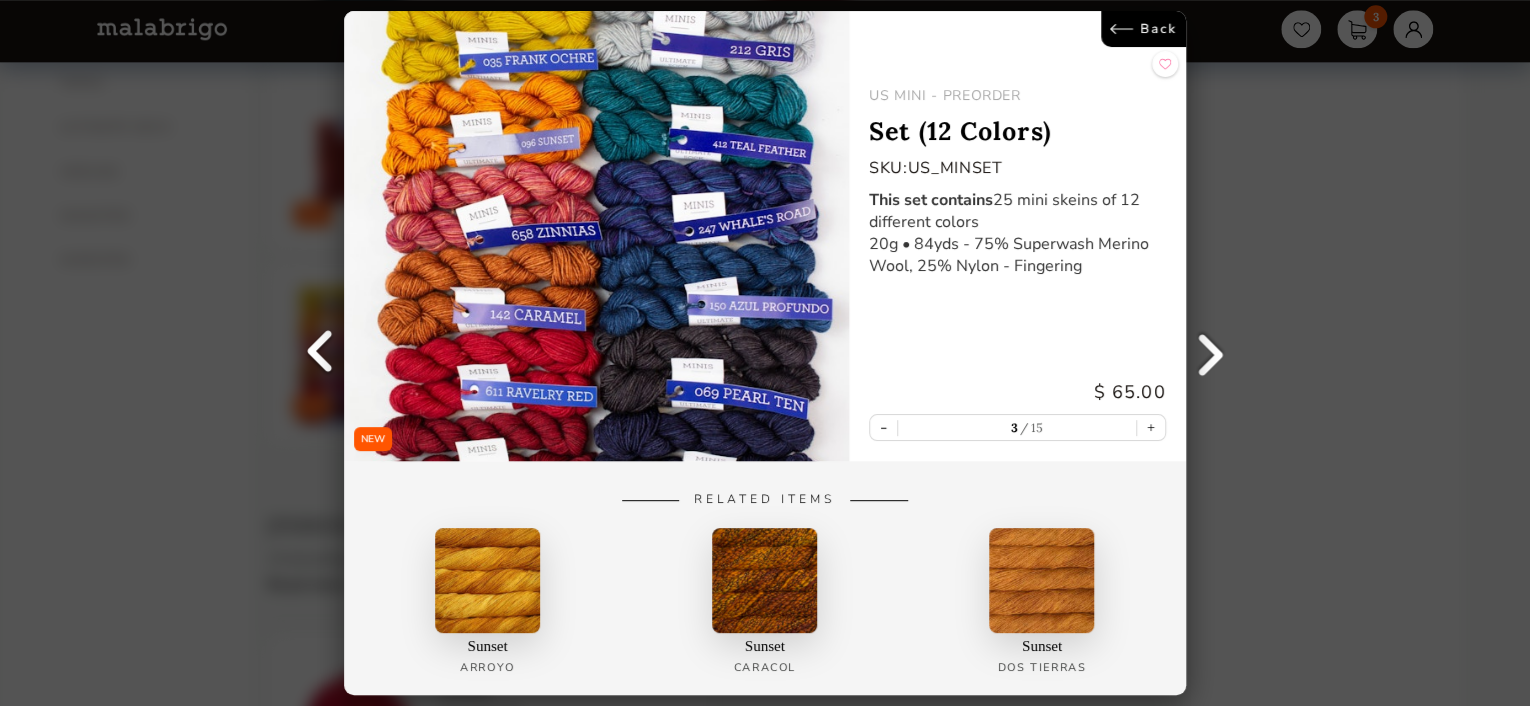click on "Back" at bounding box center (1143, 29) 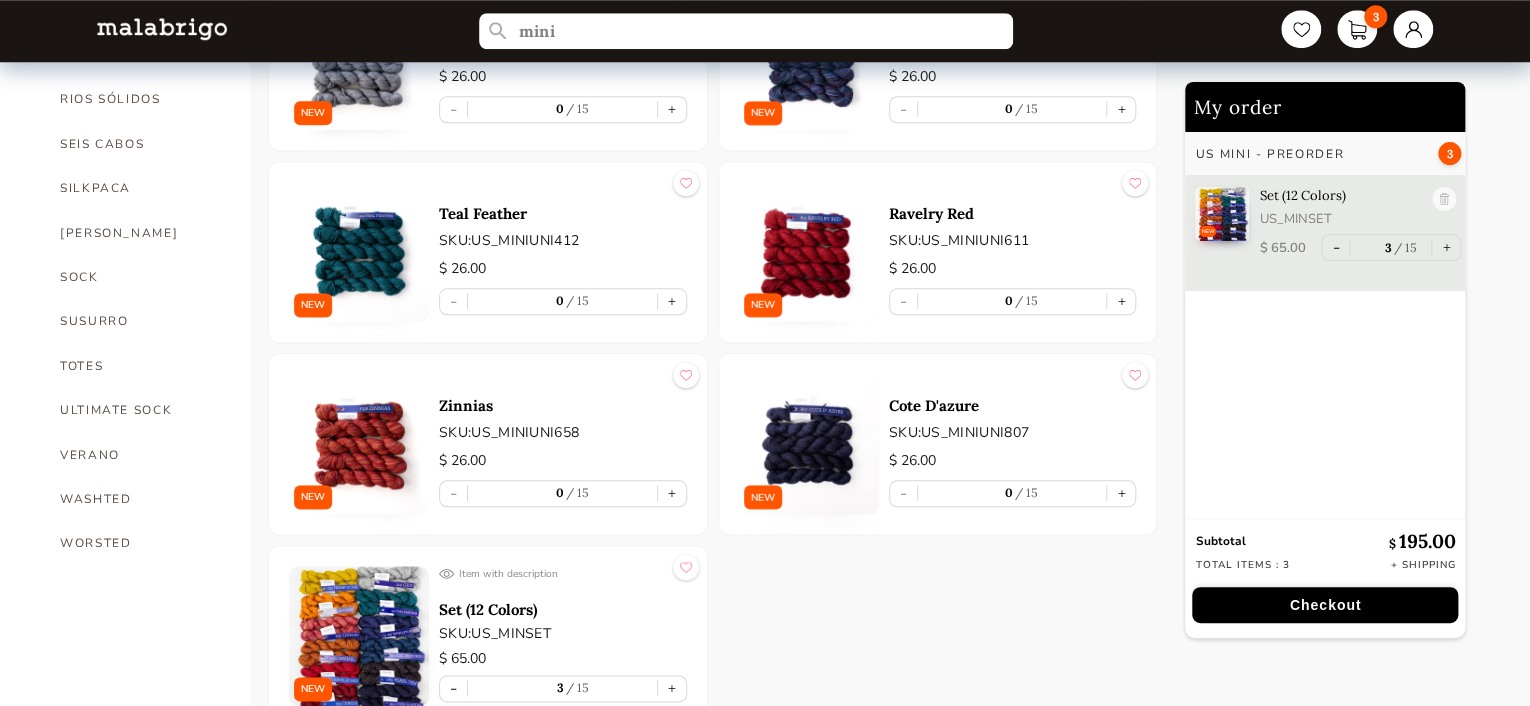 scroll, scrollTop: 900, scrollLeft: 0, axis: vertical 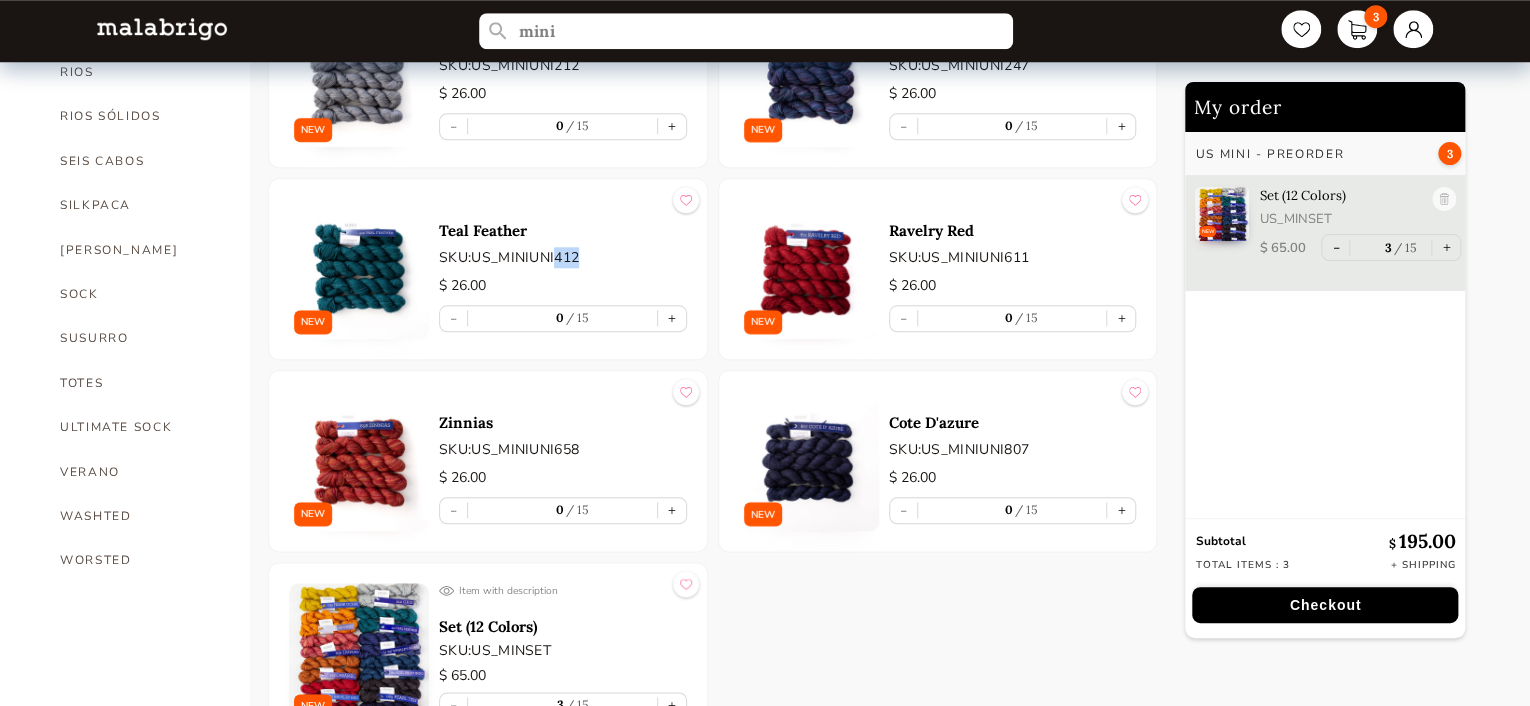 drag, startPoint x: 555, startPoint y: 257, endPoint x: 595, endPoint y: 243, distance: 42.379242 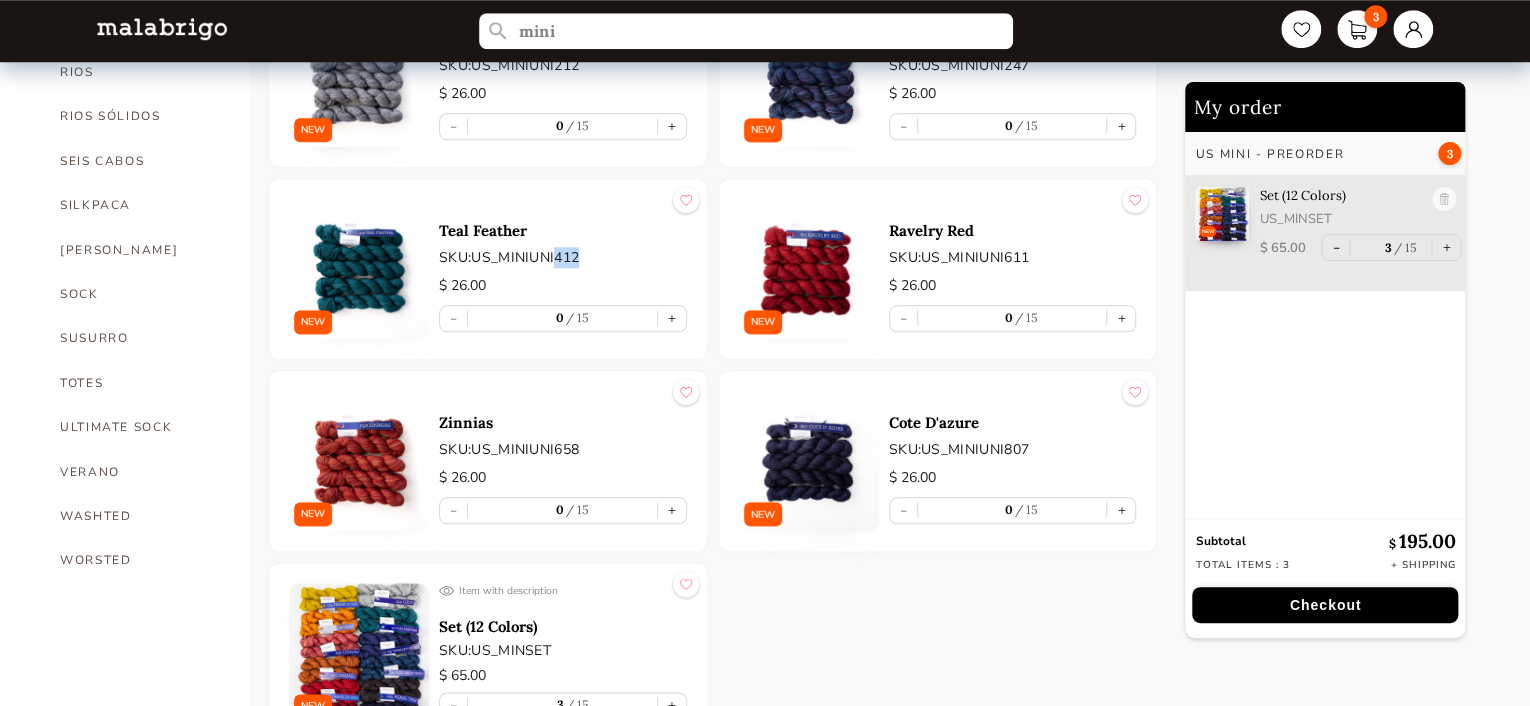 click at bounding box center [359, 269] 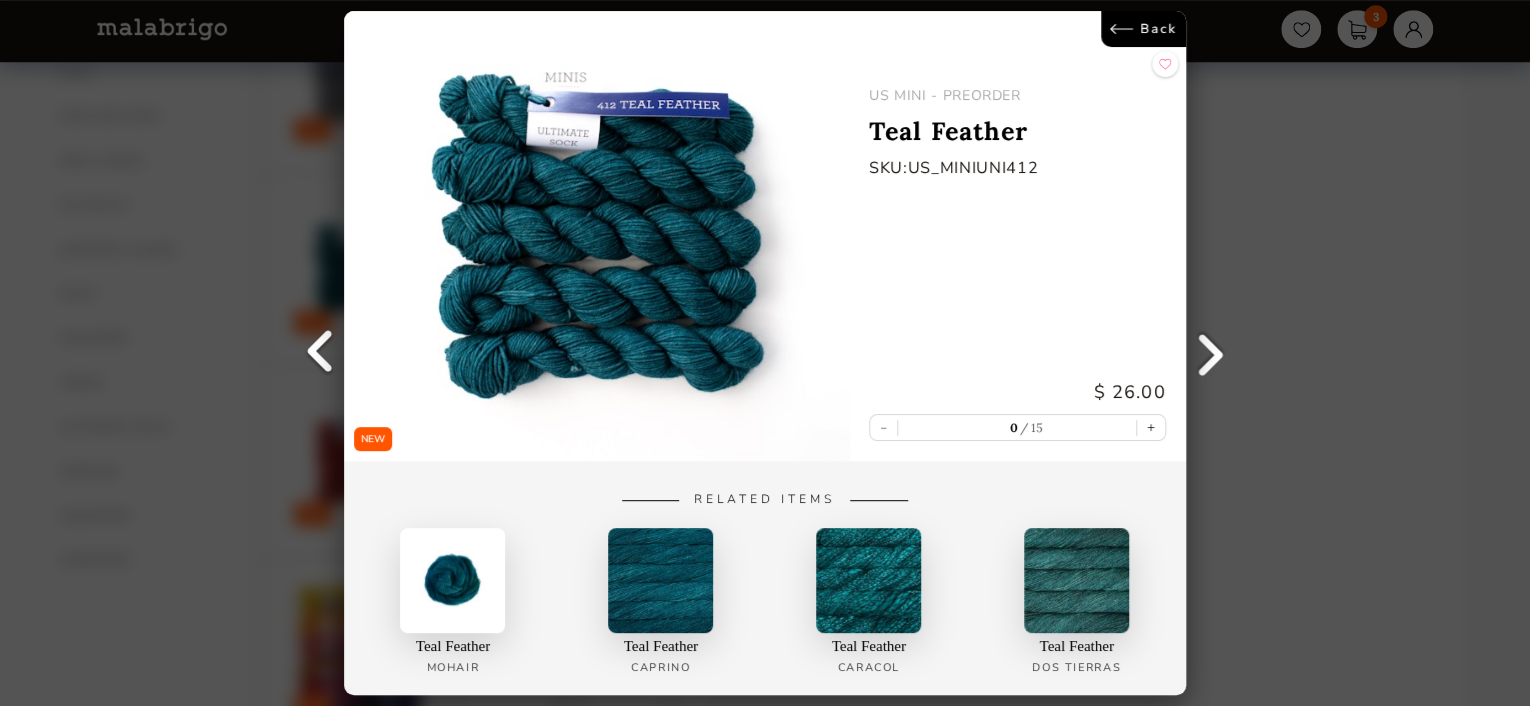 click on "Back" at bounding box center [1143, 29] 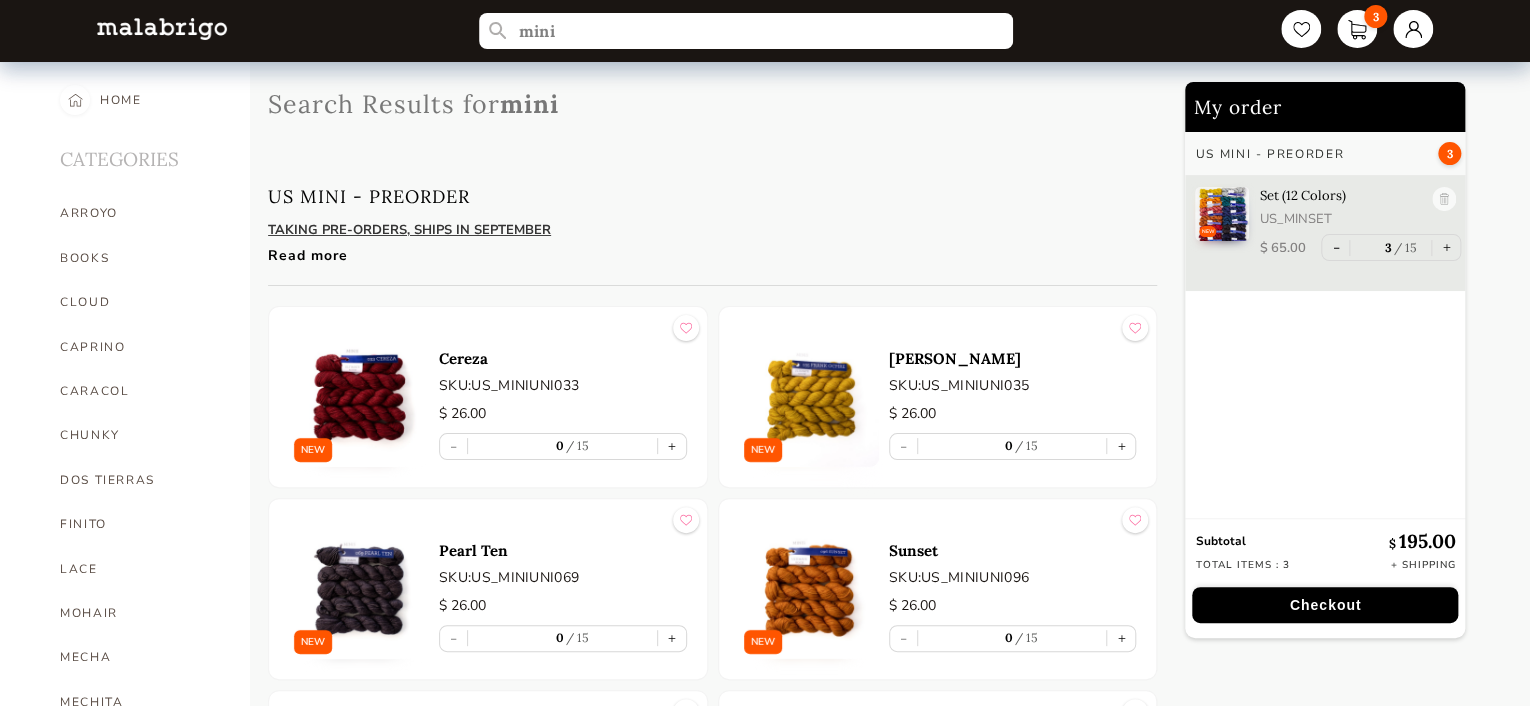 scroll, scrollTop: 0, scrollLeft: 0, axis: both 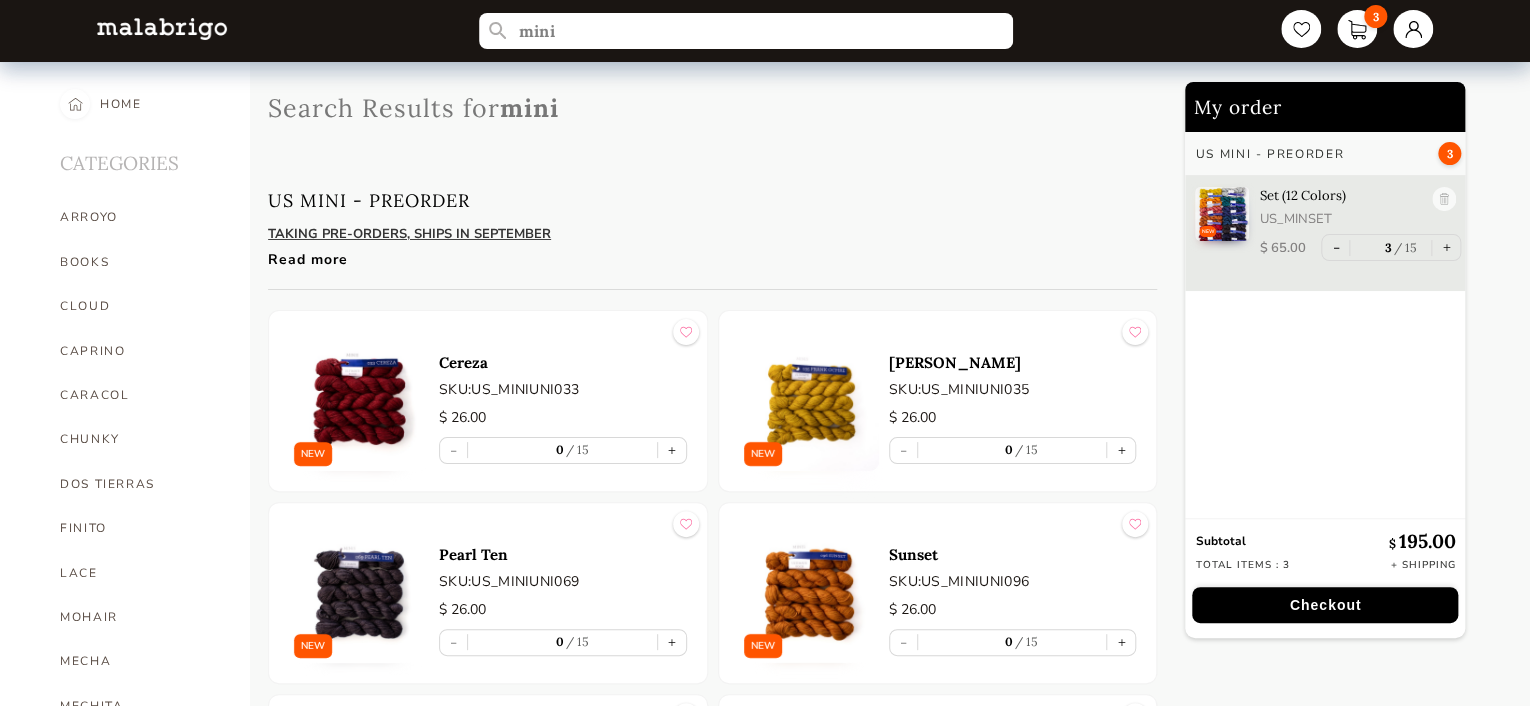click on "Read more" at bounding box center [697, 254] 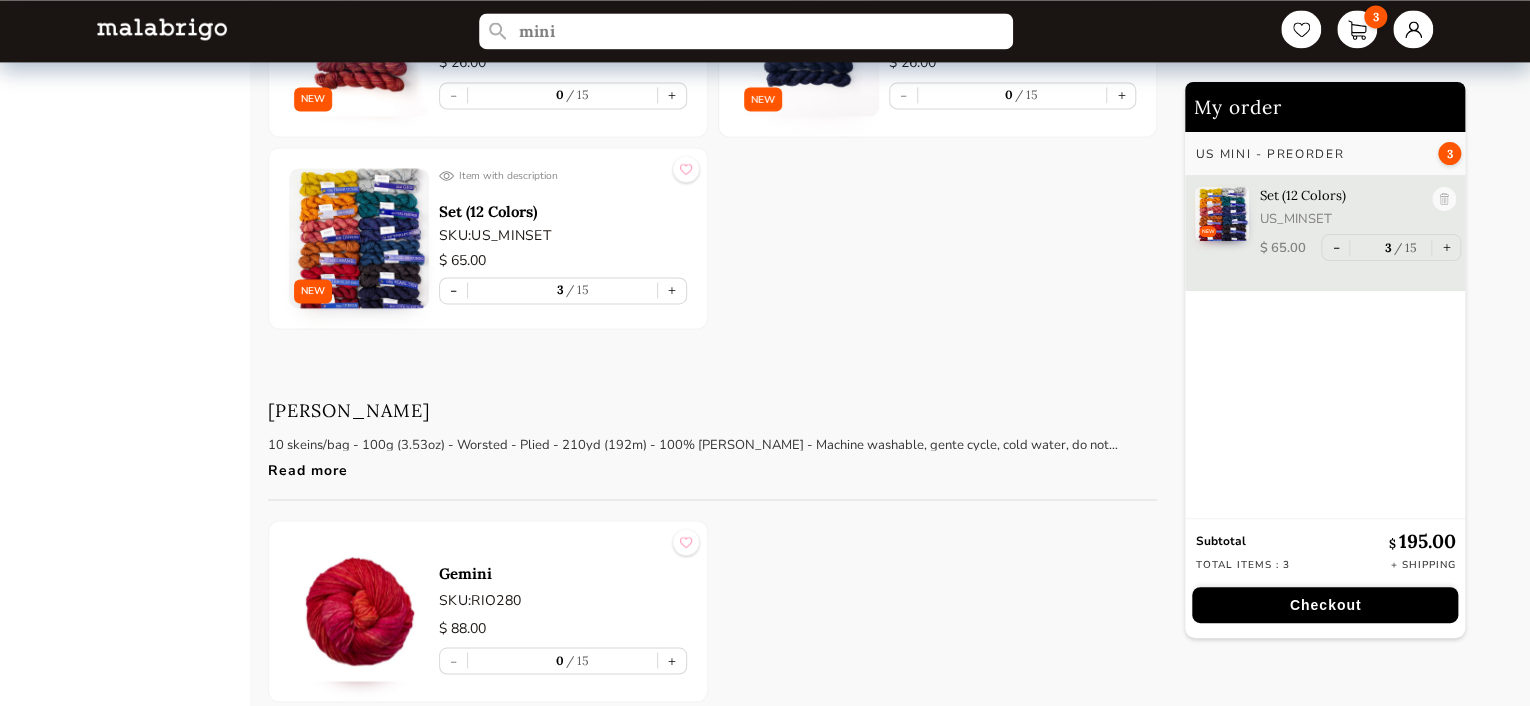 scroll, scrollTop: 1500, scrollLeft: 0, axis: vertical 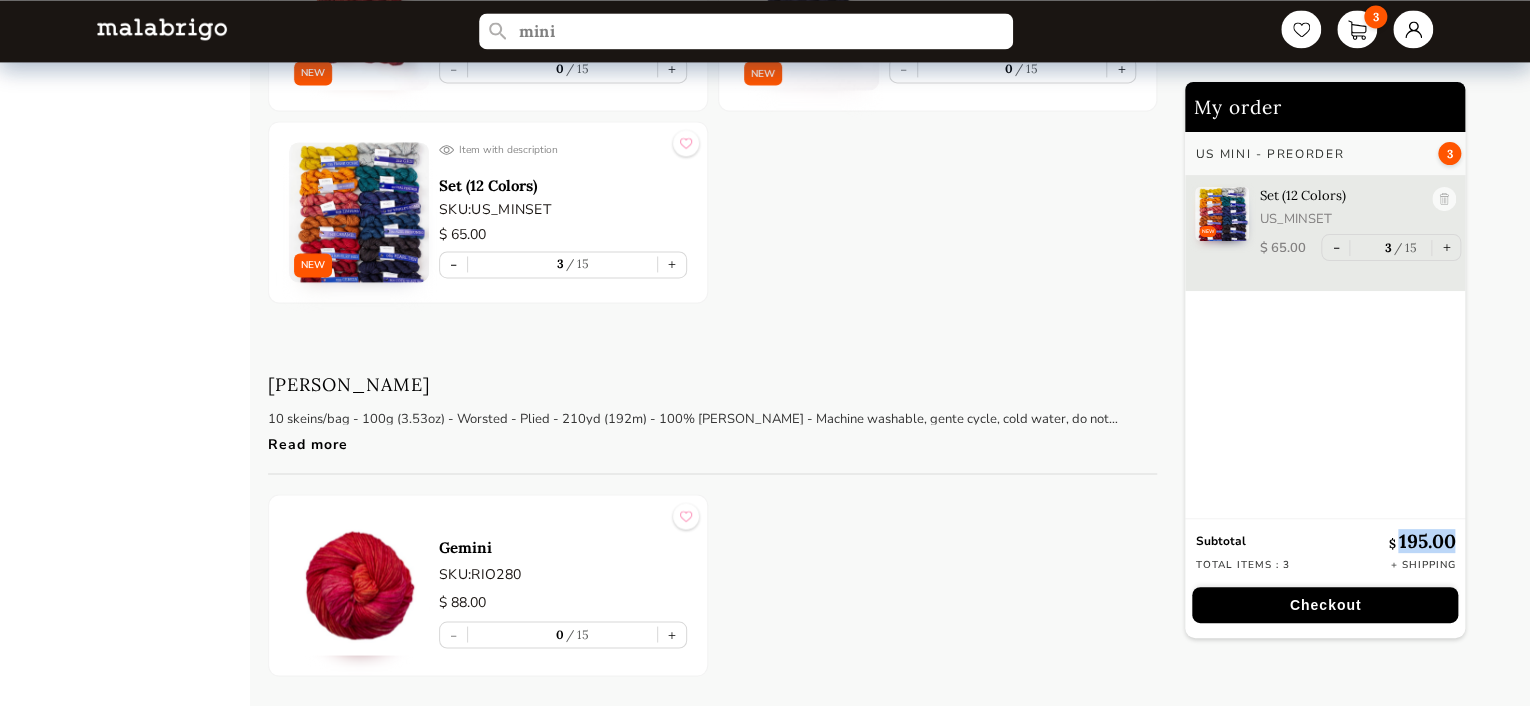 drag, startPoint x: 1400, startPoint y: 543, endPoint x: 1460, endPoint y: 520, distance: 64.25729 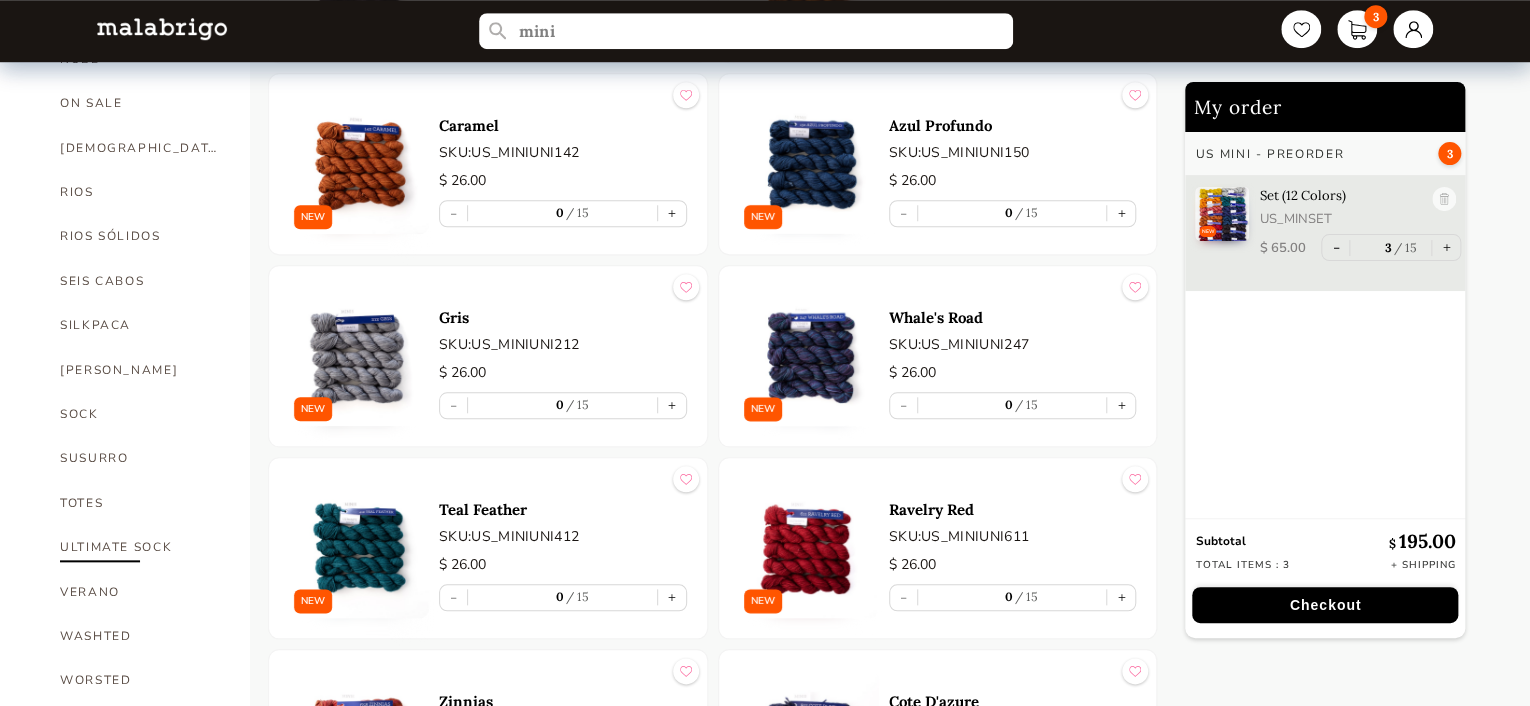 scroll, scrollTop: 800, scrollLeft: 0, axis: vertical 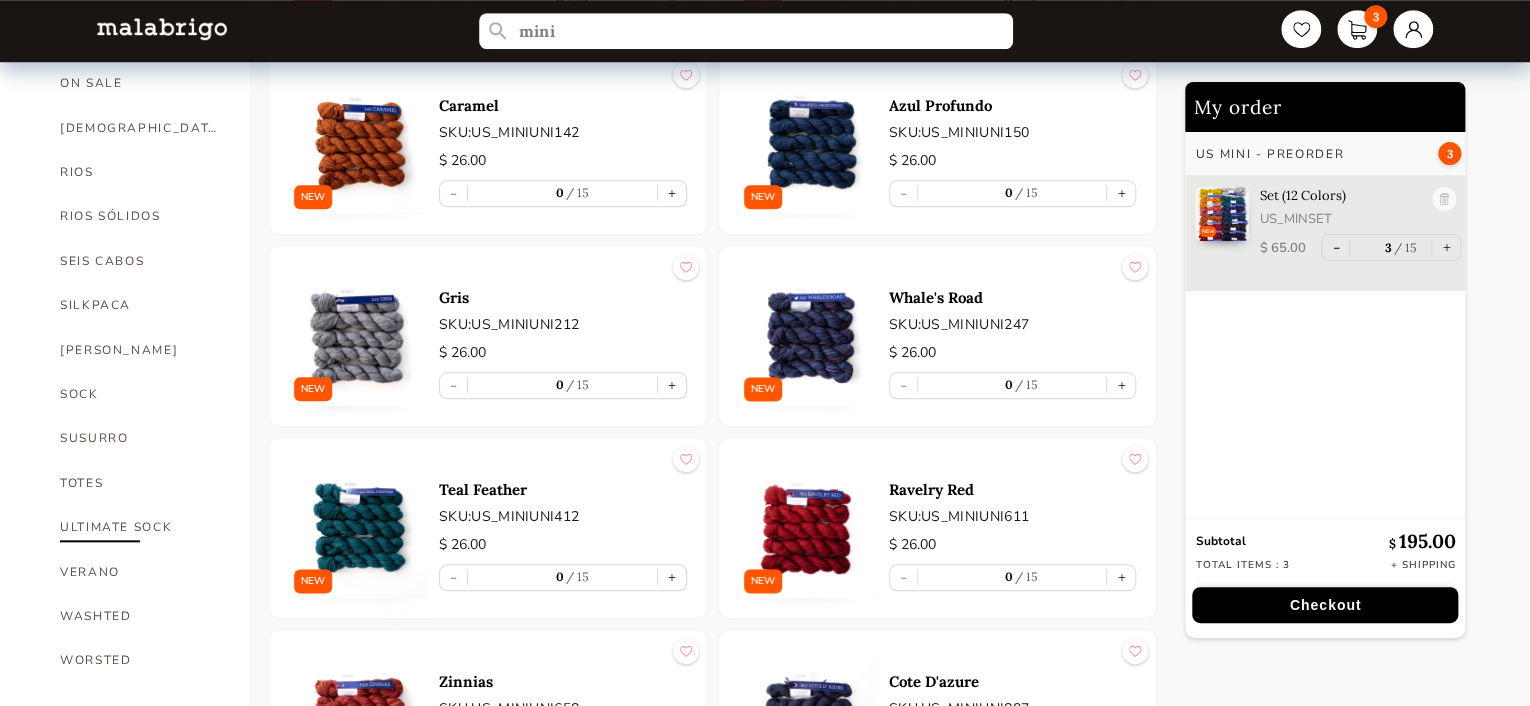 click on "ULTIMATE SOCK" at bounding box center (140, 527) 